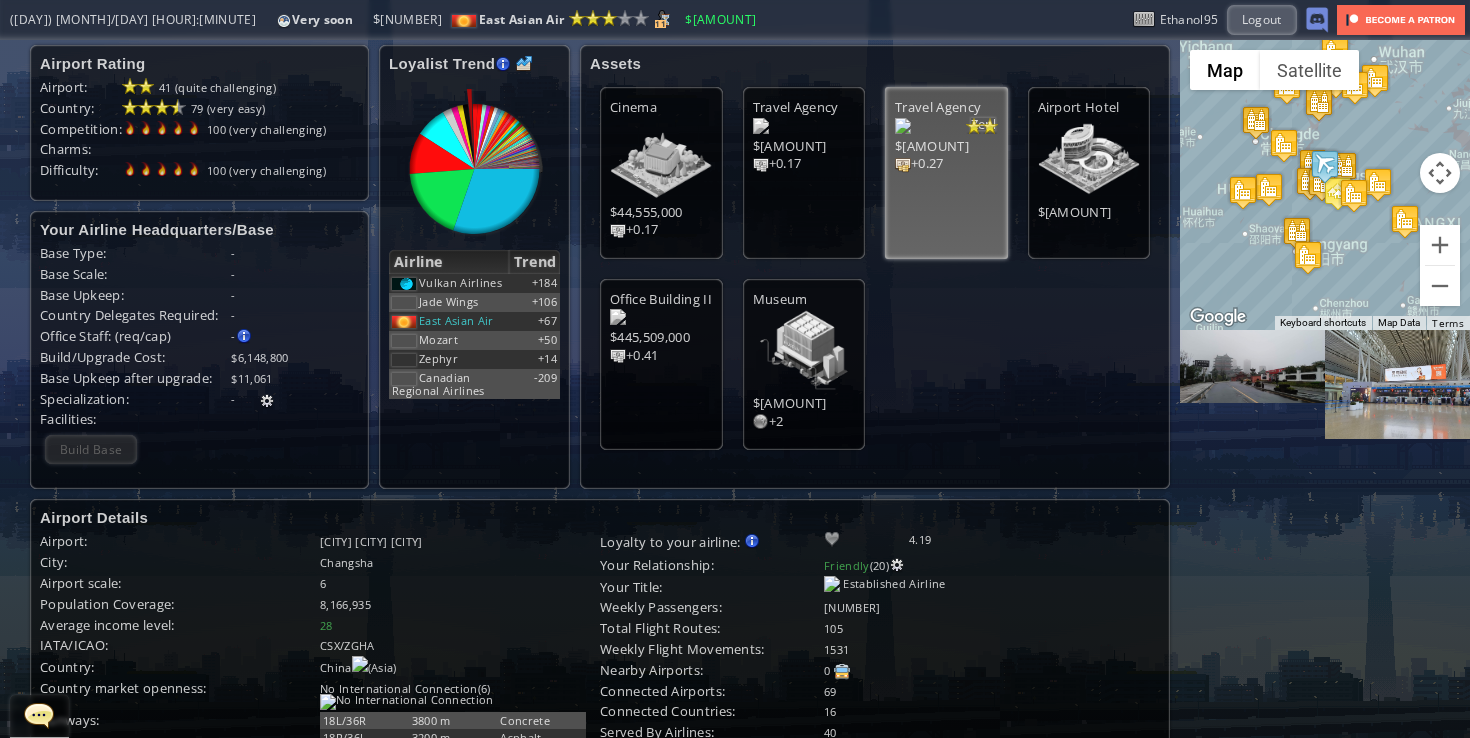 scroll, scrollTop: 0, scrollLeft: 0, axis: both 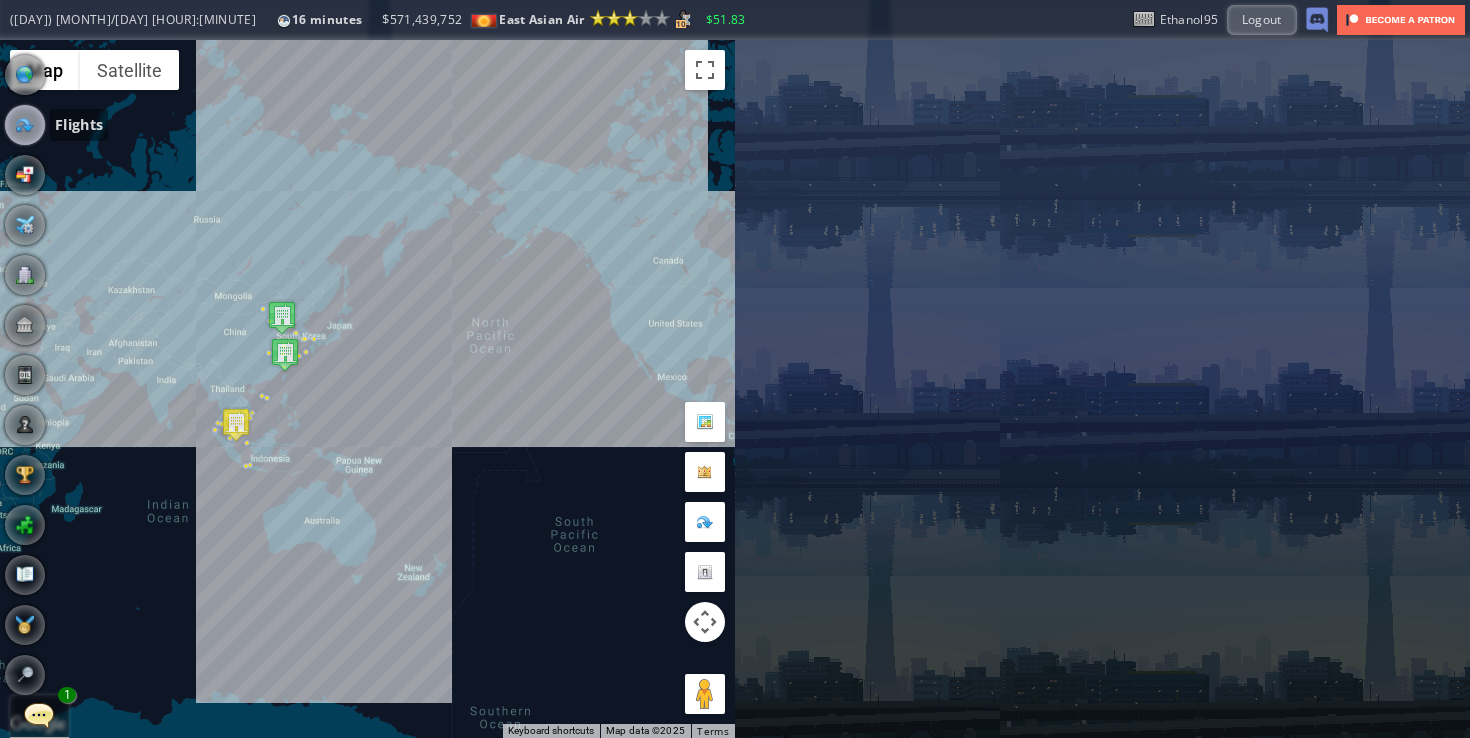 click at bounding box center [25, 125] 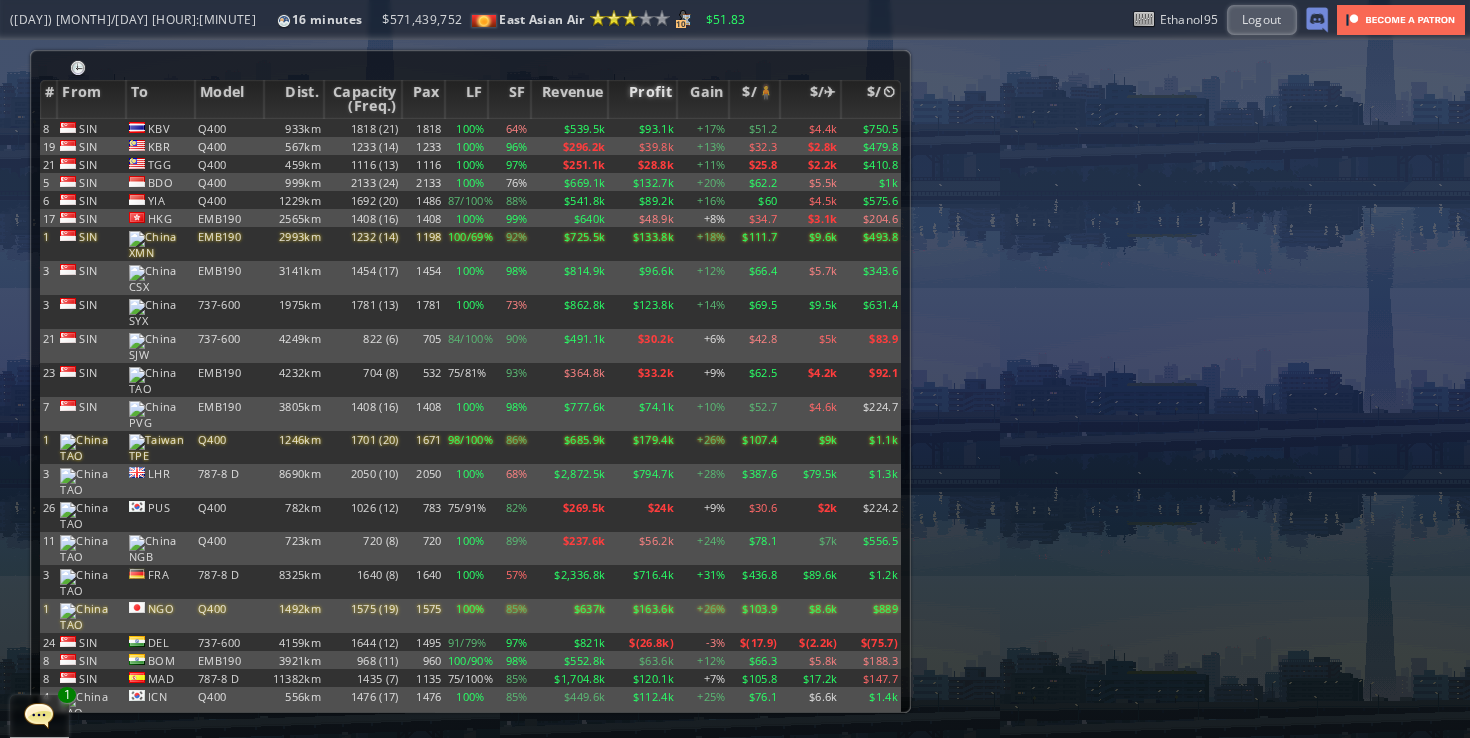 click on "Profit" at bounding box center [642, 99] 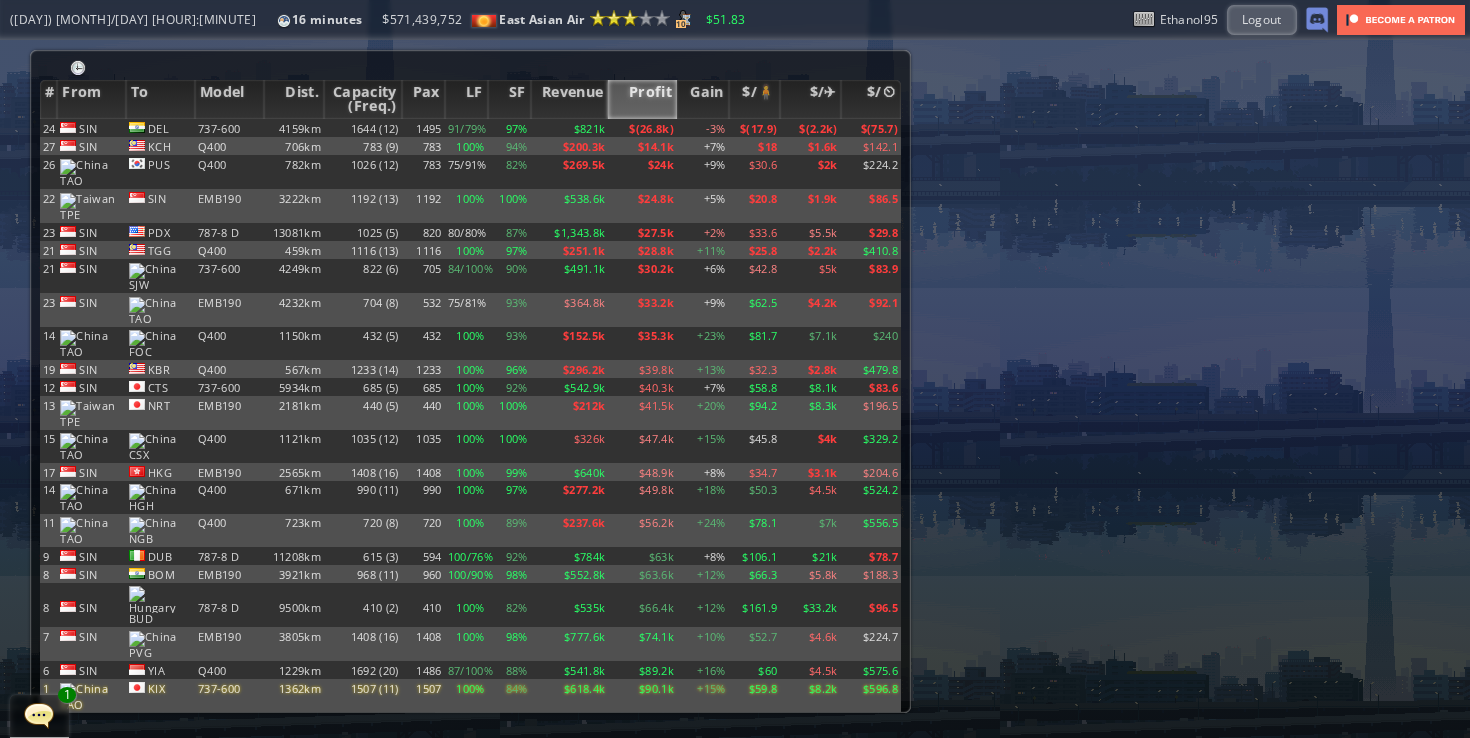 click on "Profit" at bounding box center [642, 99] 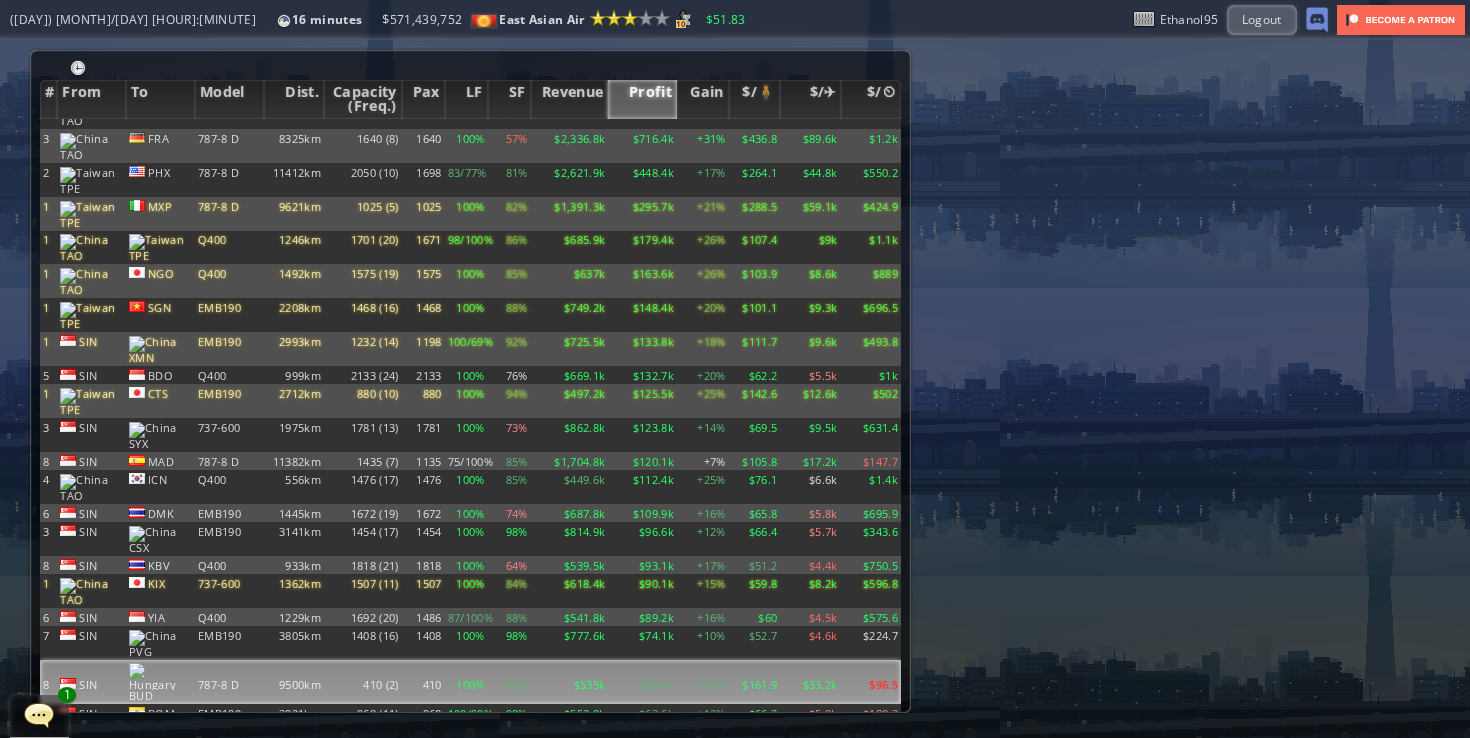 scroll, scrollTop: 0, scrollLeft: 0, axis: both 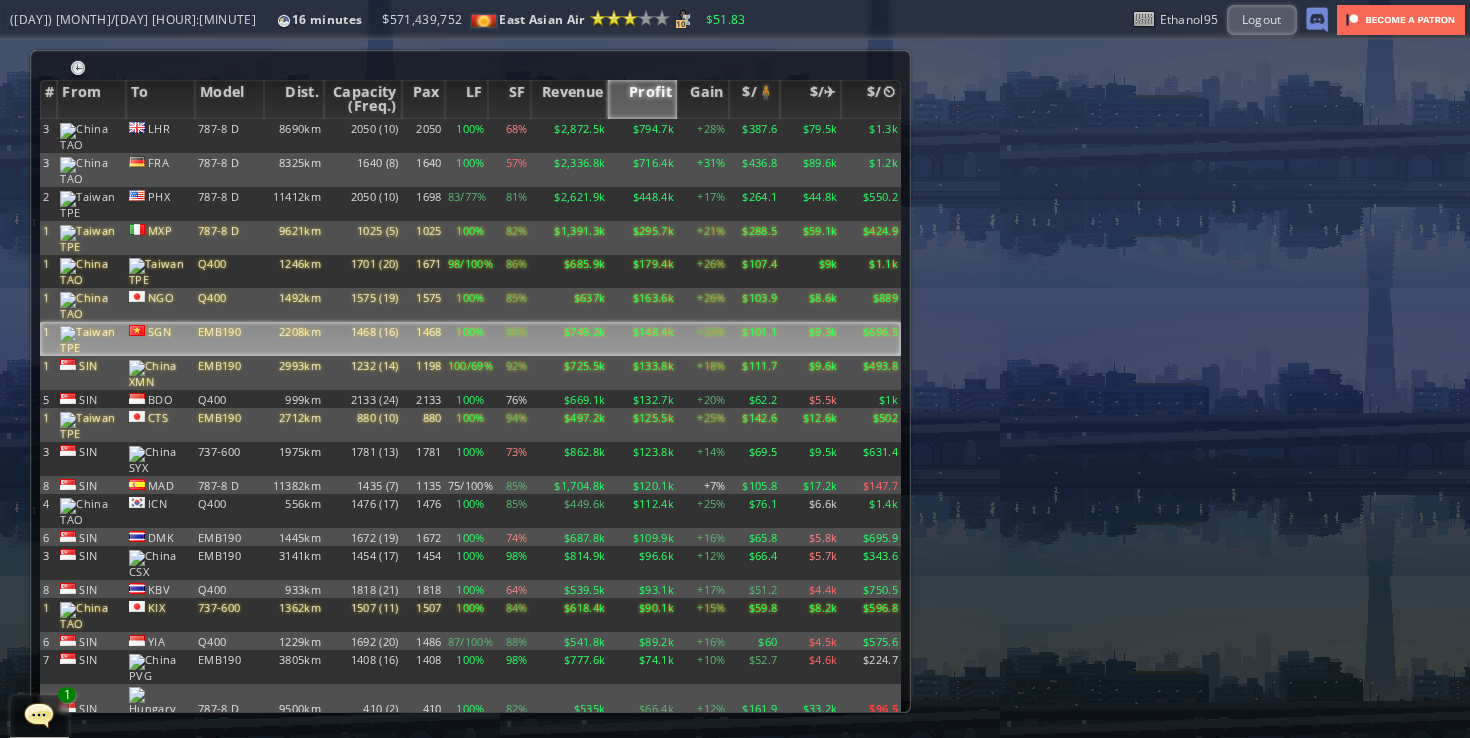 click on "$749.2k" at bounding box center (569, 136) 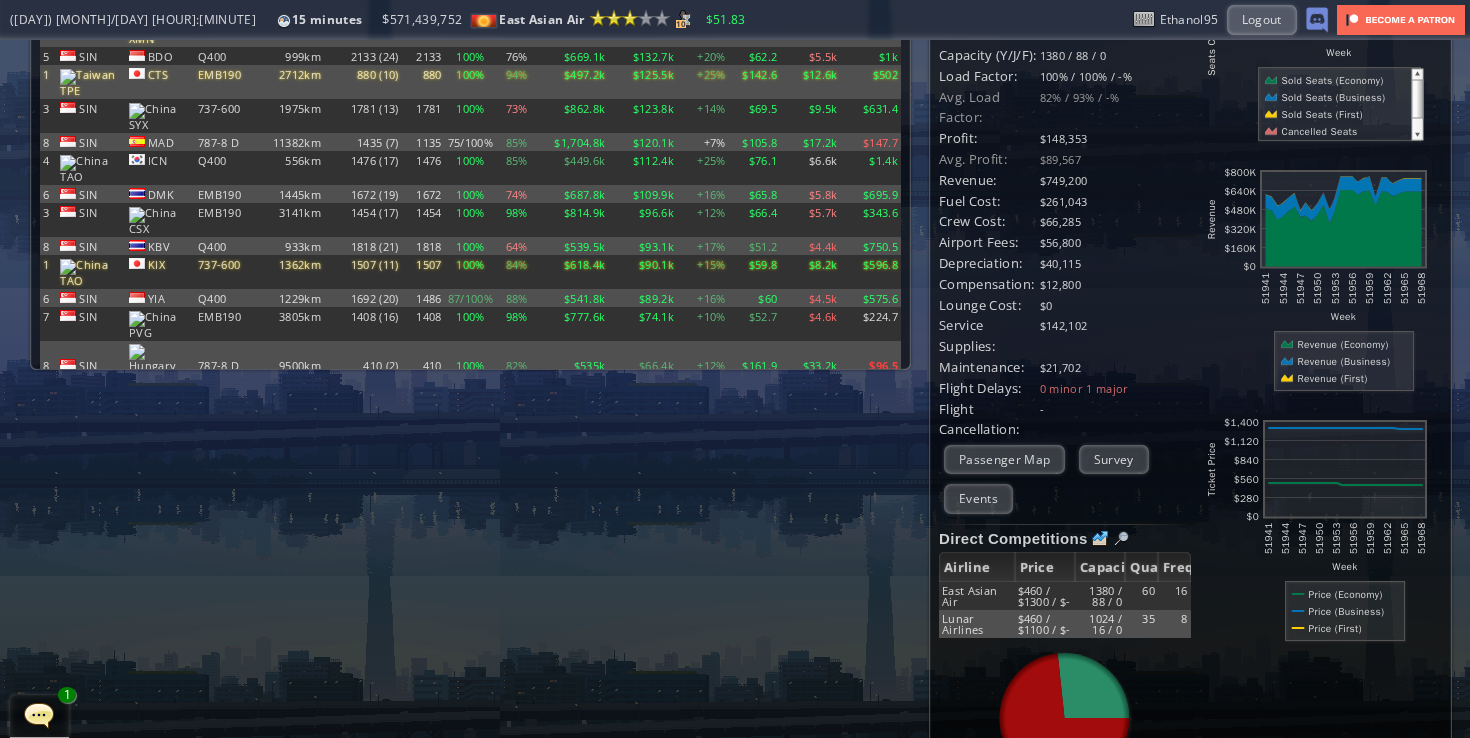 scroll, scrollTop: 0, scrollLeft: 0, axis: both 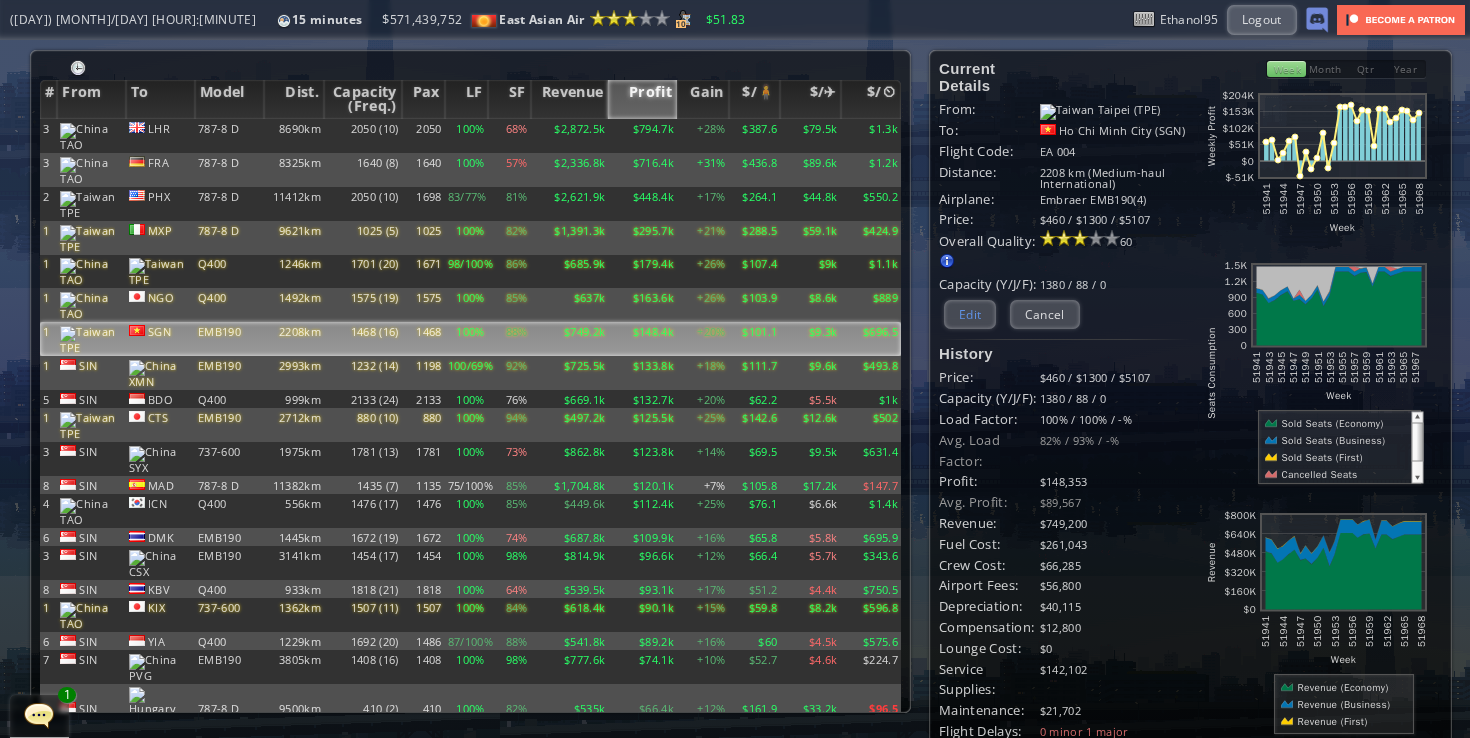 click on "Edit" at bounding box center (970, 314) 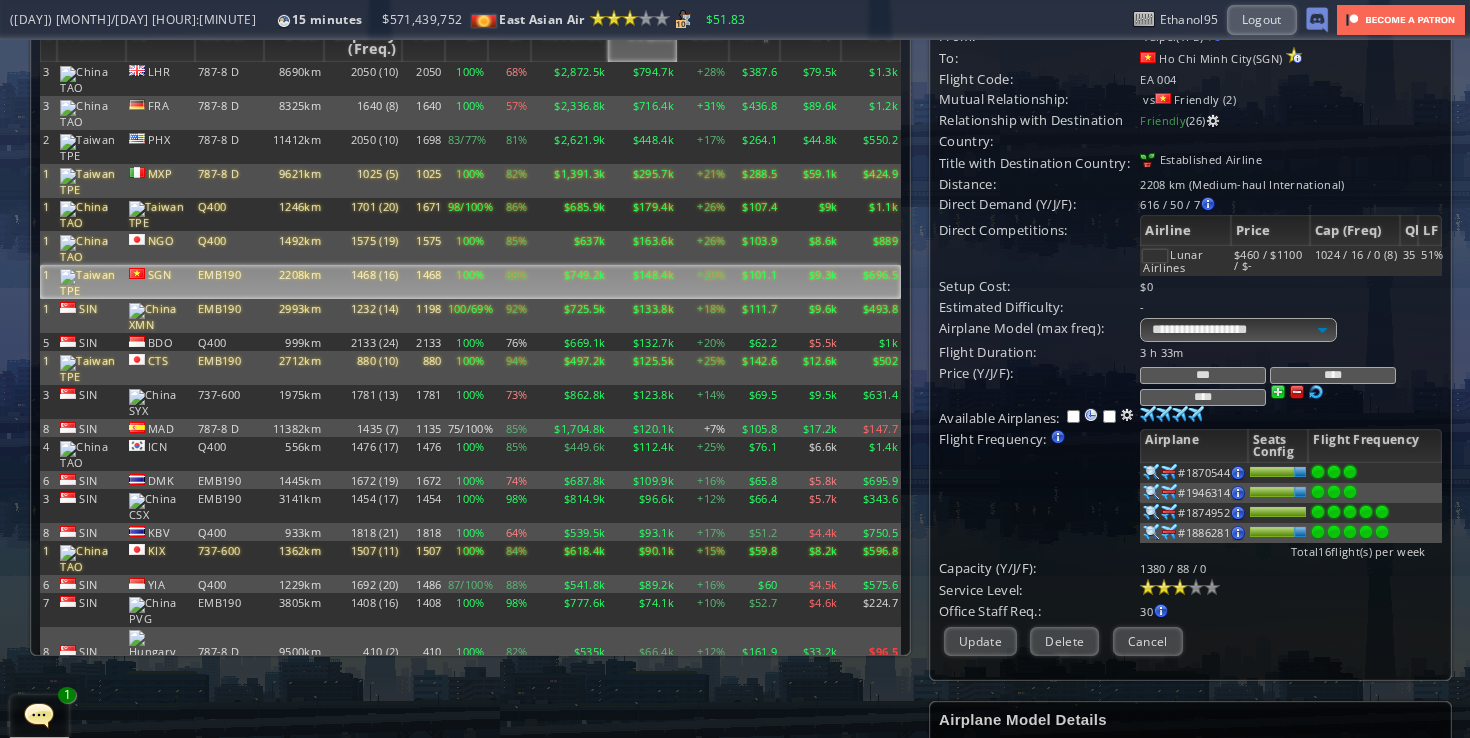 scroll, scrollTop: 59, scrollLeft: 0, axis: vertical 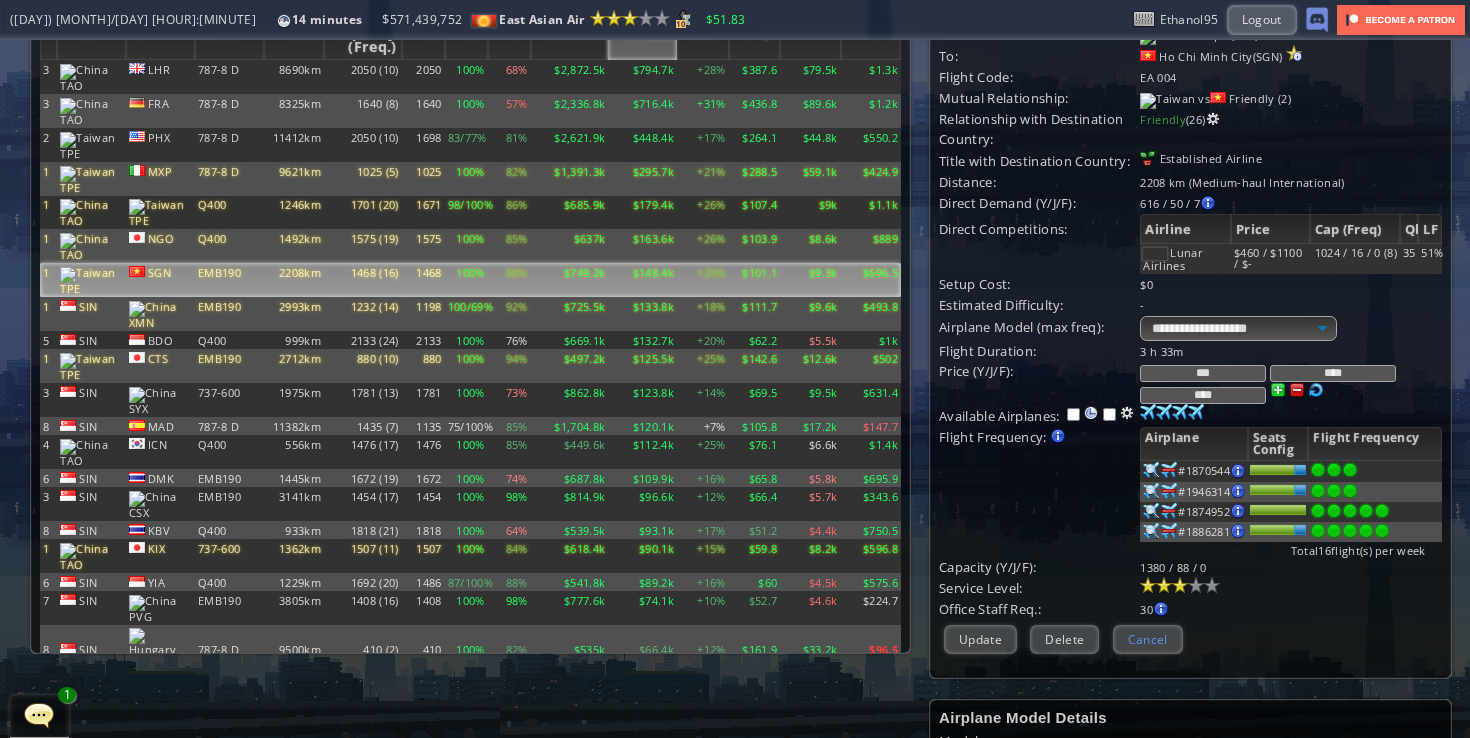 click on "Cancel" at bounding box center (1148, 639) 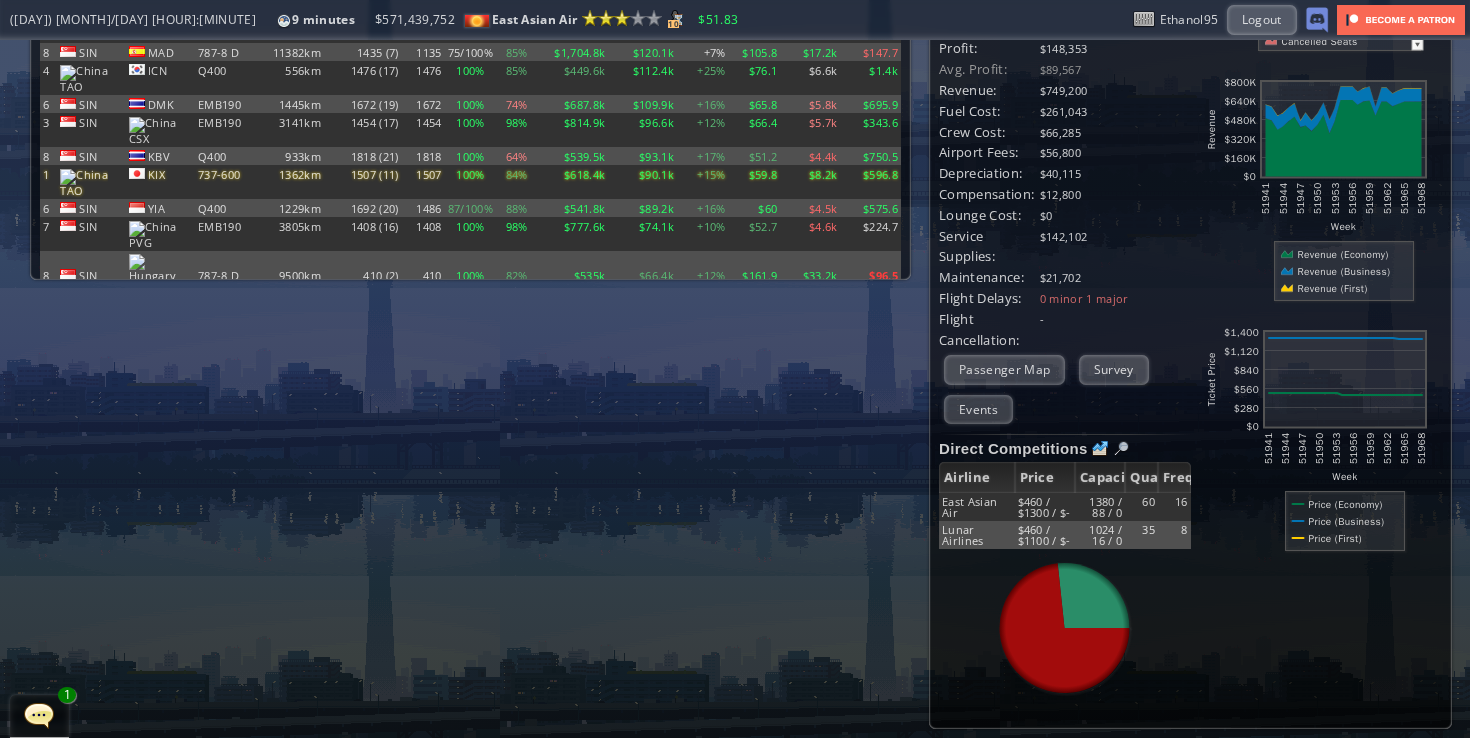 scroll, scrollTop: 0, scrollLeft: 0, axis: both 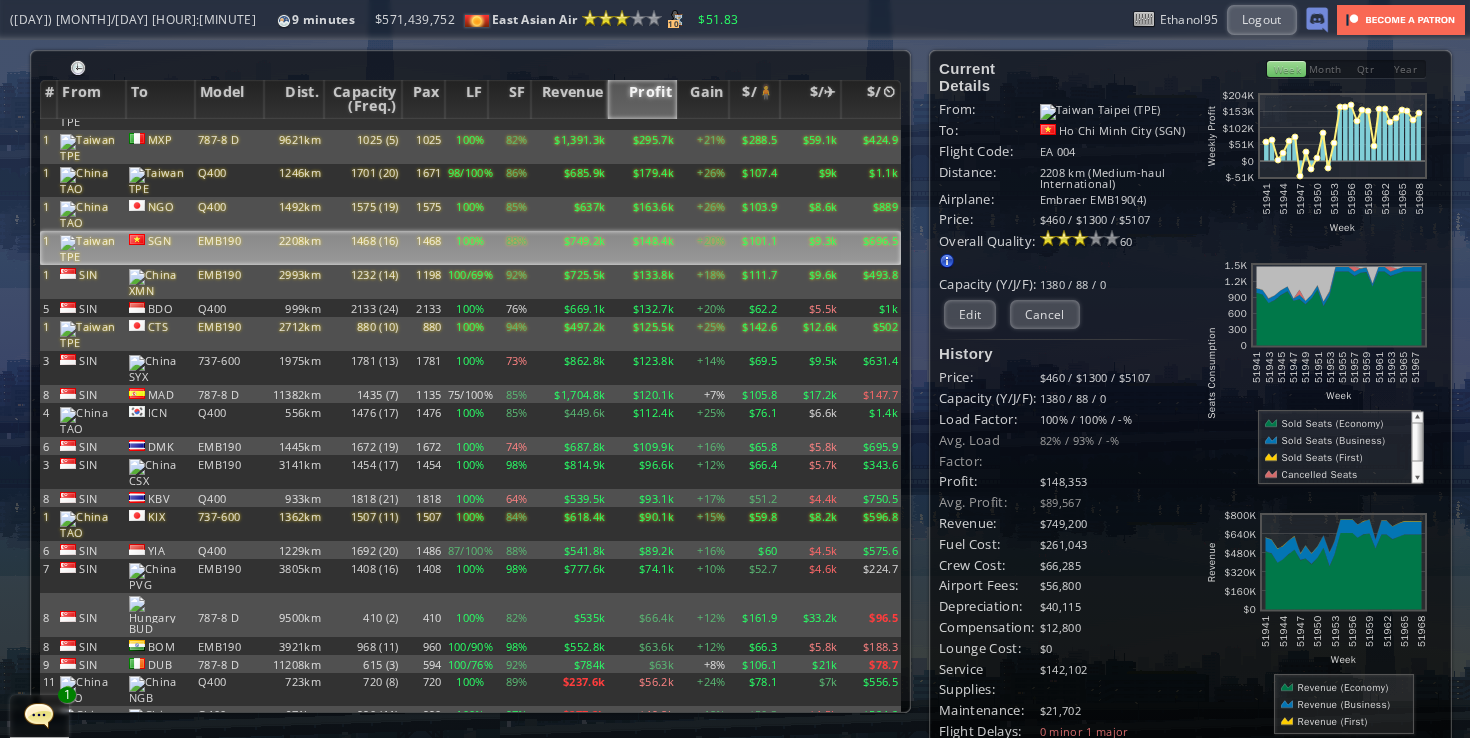 click on "1035 (12)" at bounding box center [362, 45] 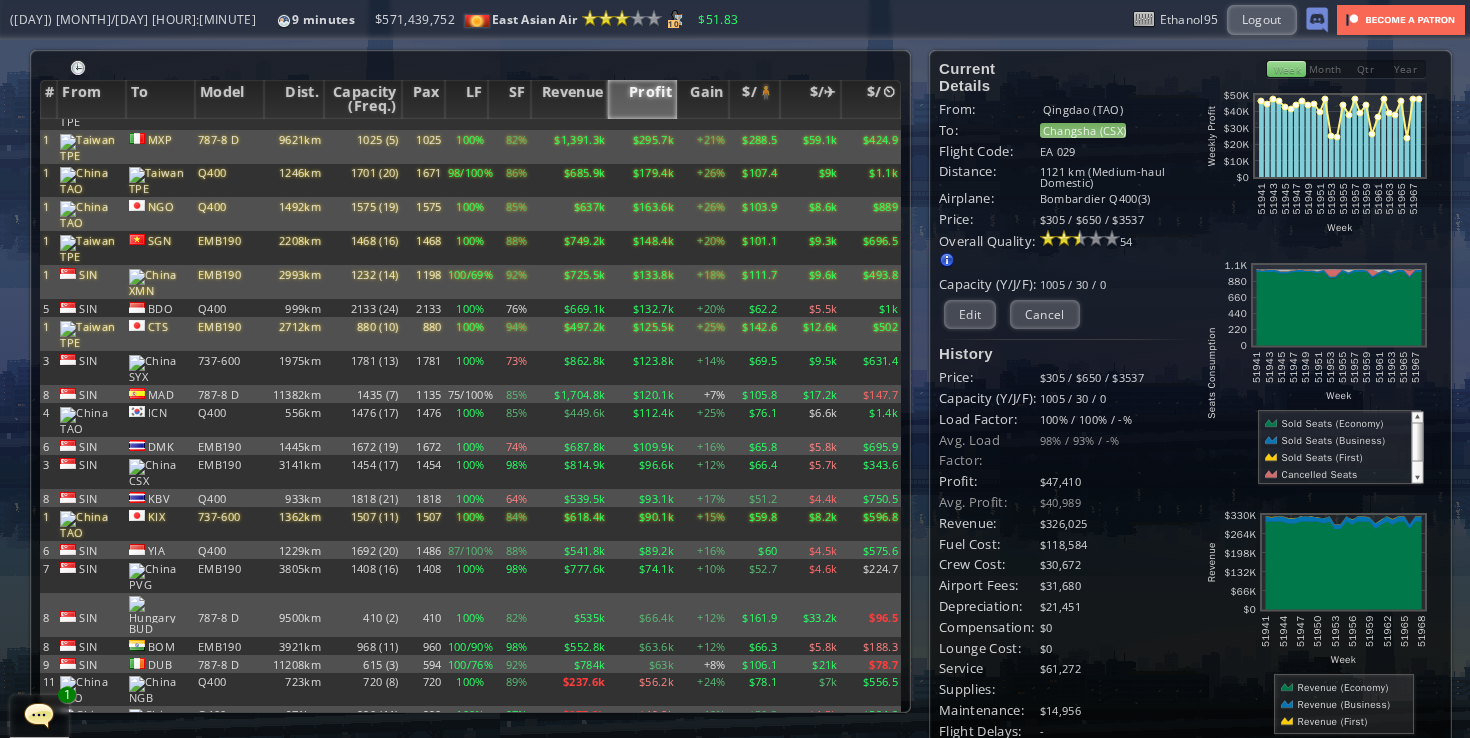 click on "Changsha (CSX)" at bounding box center (1083, 130) 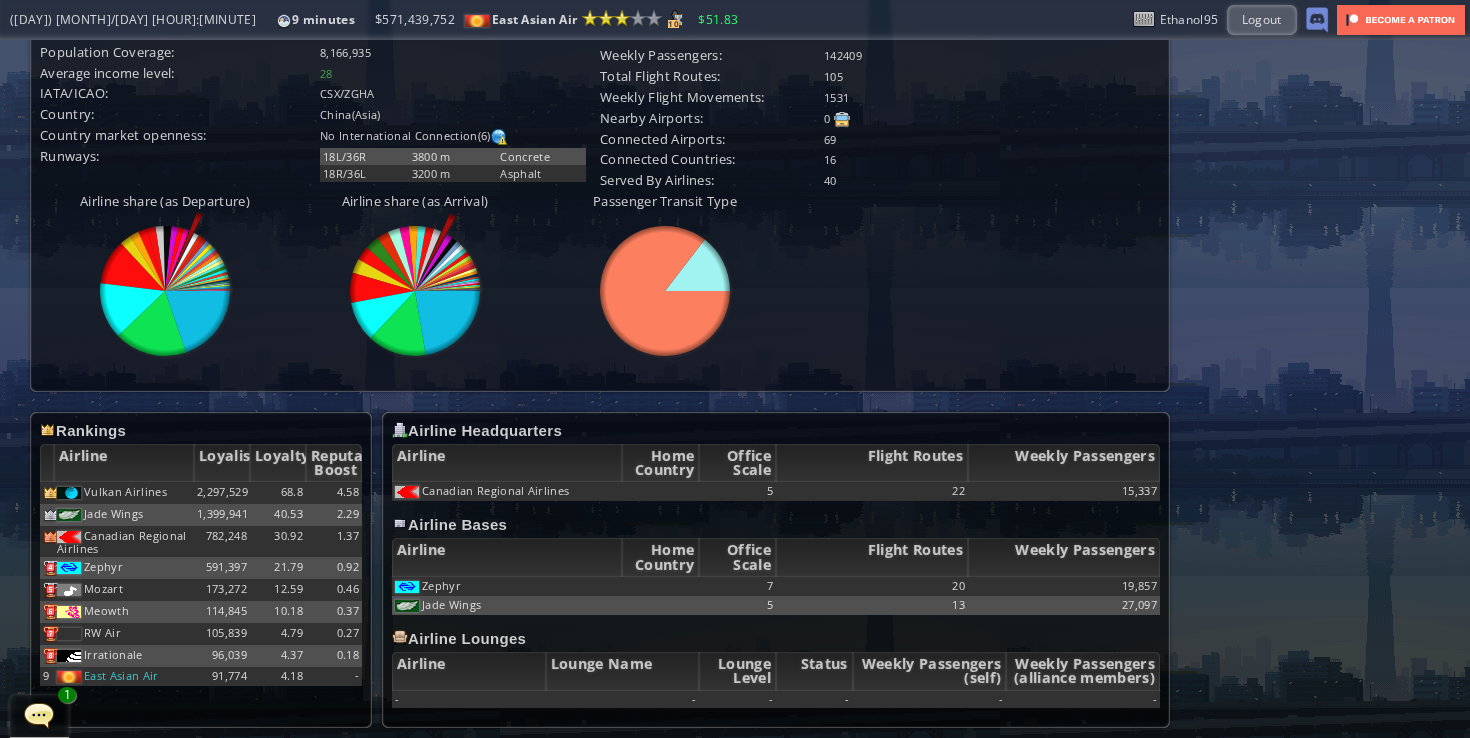 scroll, scrollTop: 0, scrollLeft: 0, axis: both 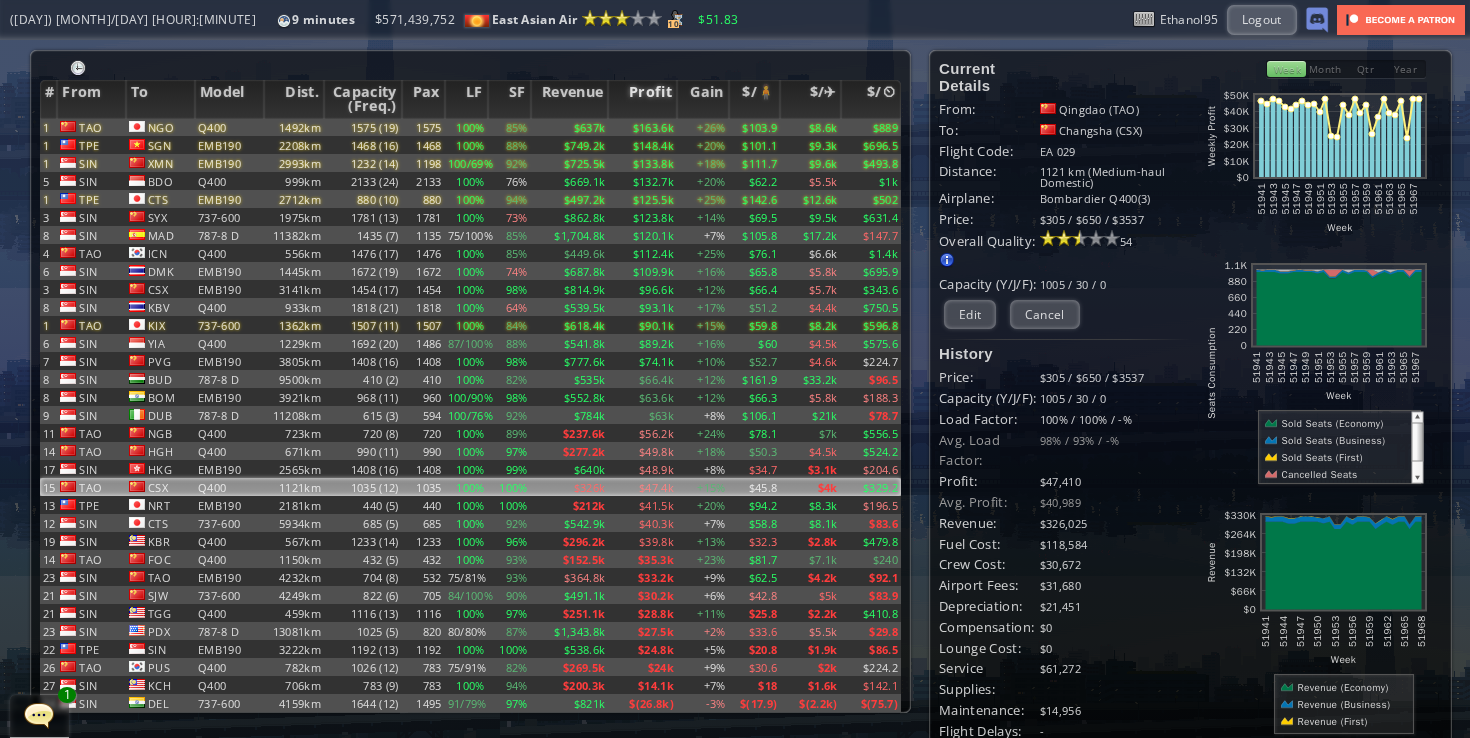 click on "Profit" at bounding box center [642, 99] 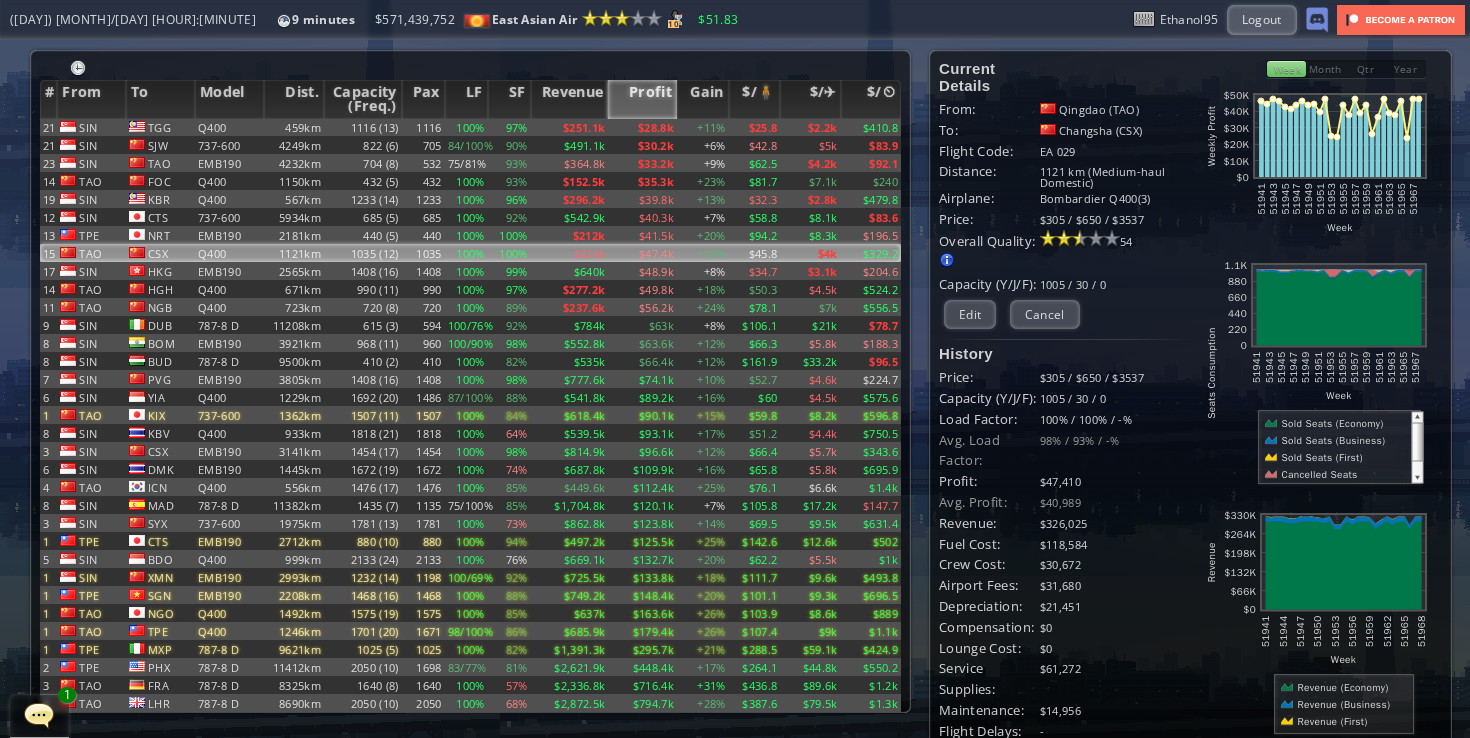 click on "Profit" at bounding box center [642, 99] 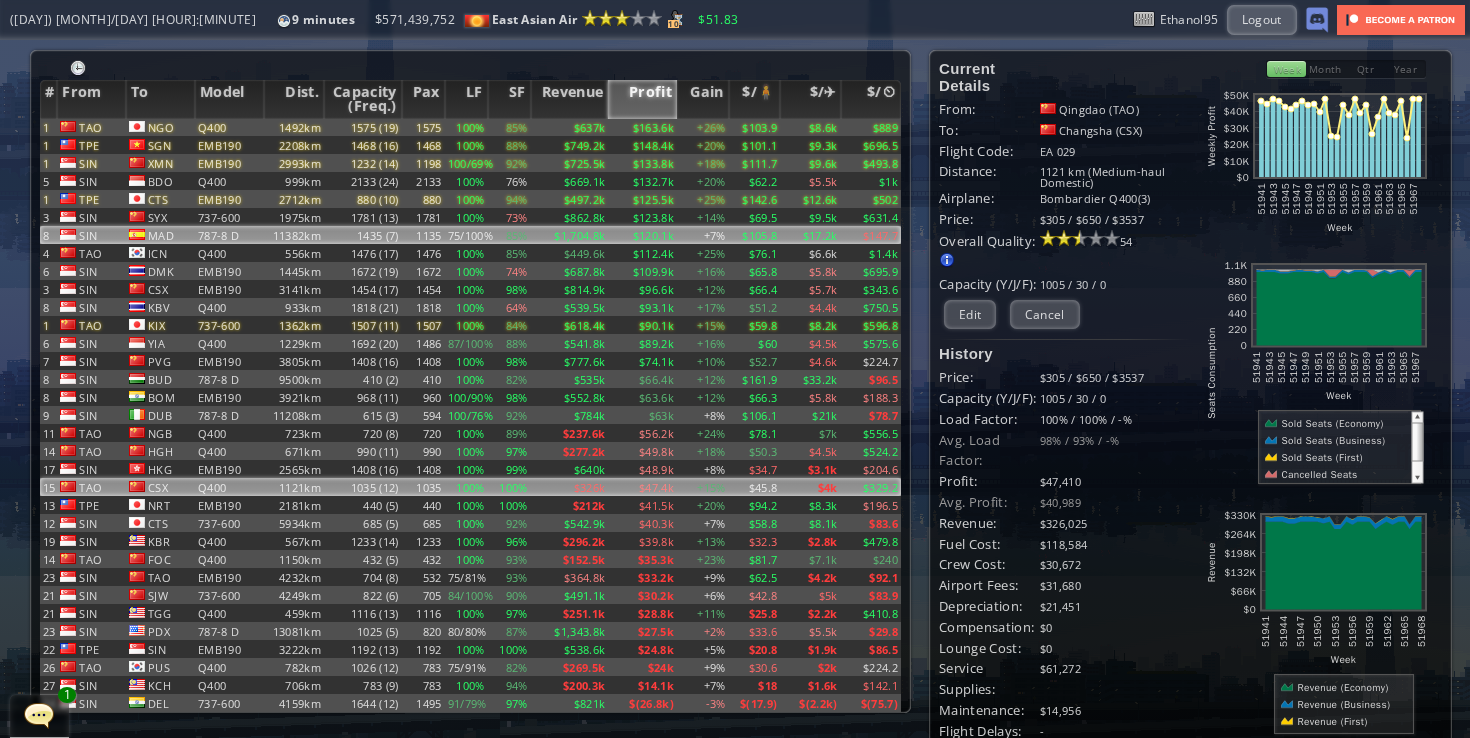 scroll, scrollTop: 0, scrollLeft: 0, axis: both 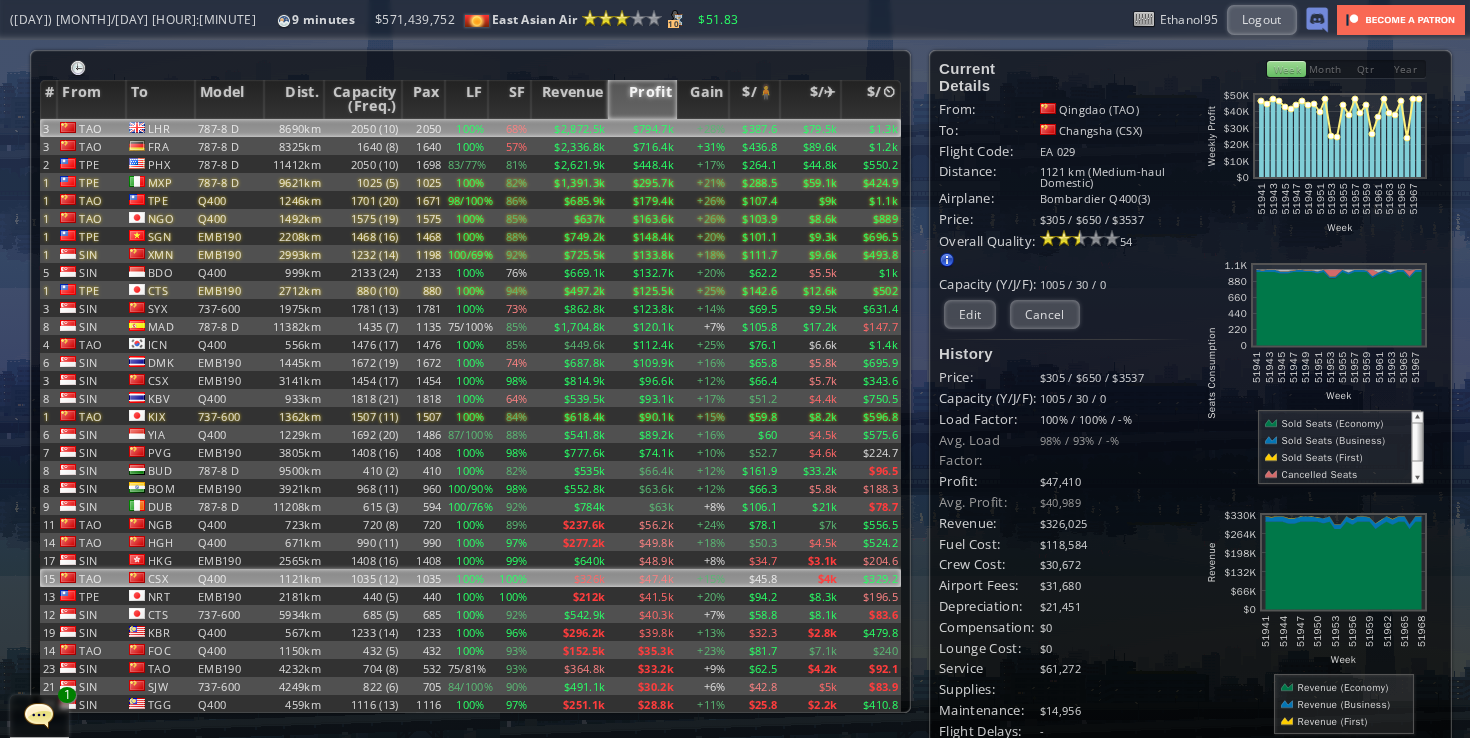 click on "+28%" at bounding box center [703, 128] 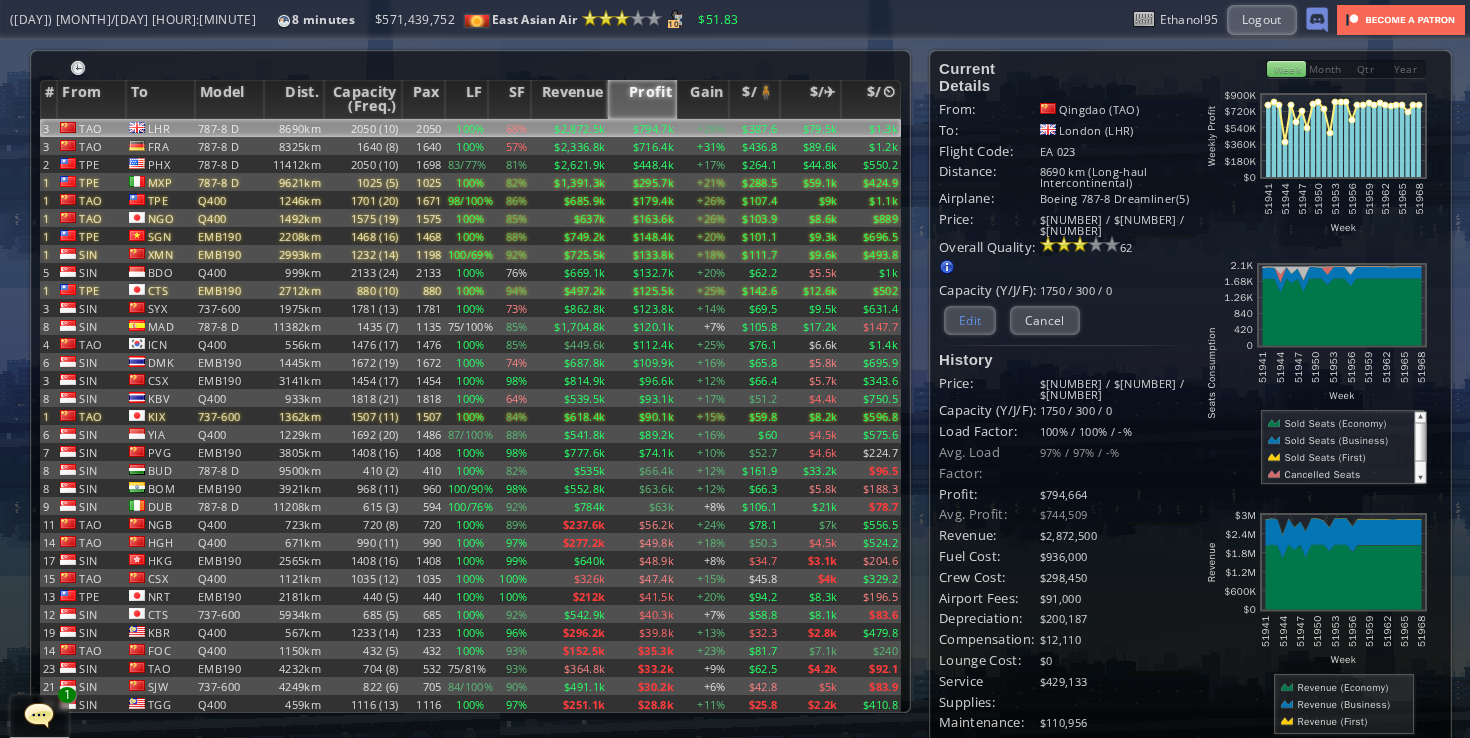 click on "Edit" at bounding box center [970, 320] 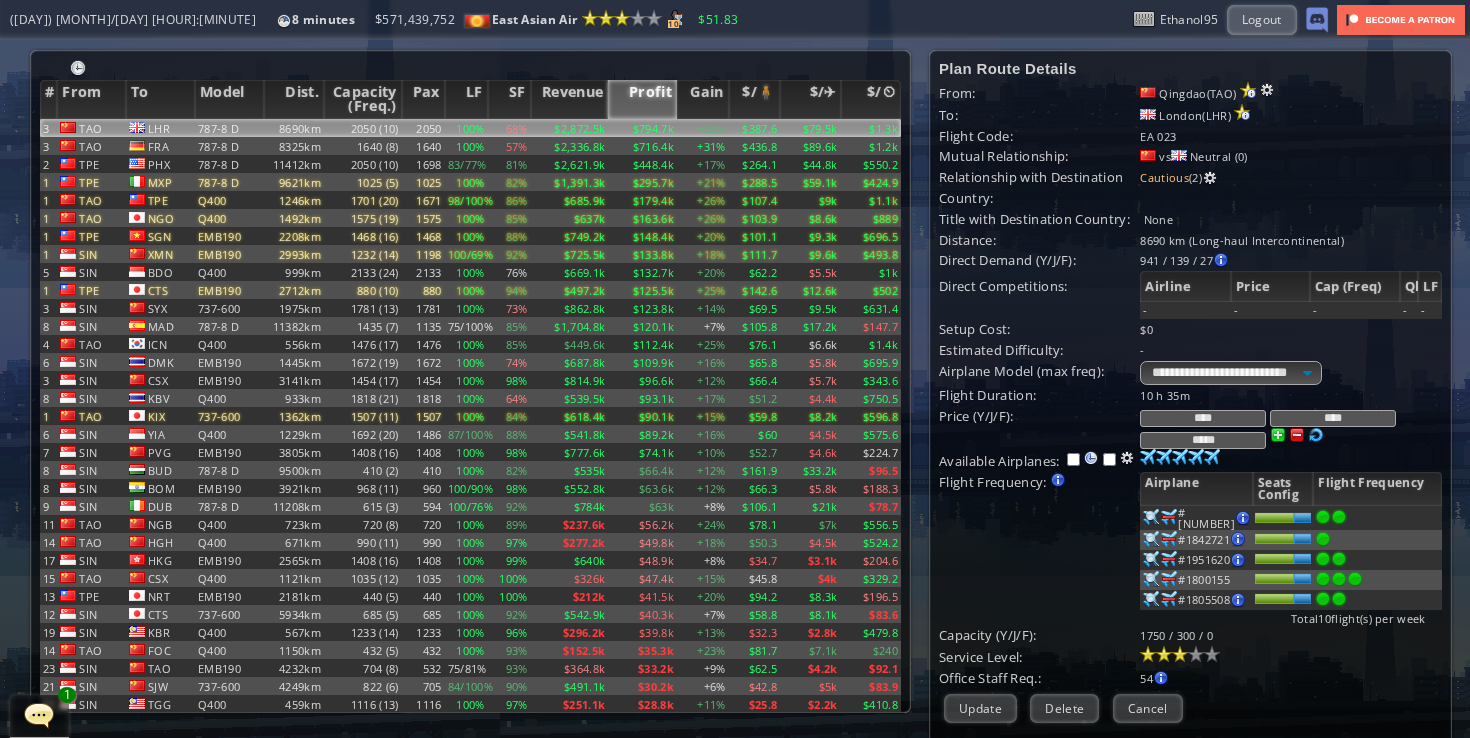 click on "10 h 35m" at bounding box center [1291, 395] 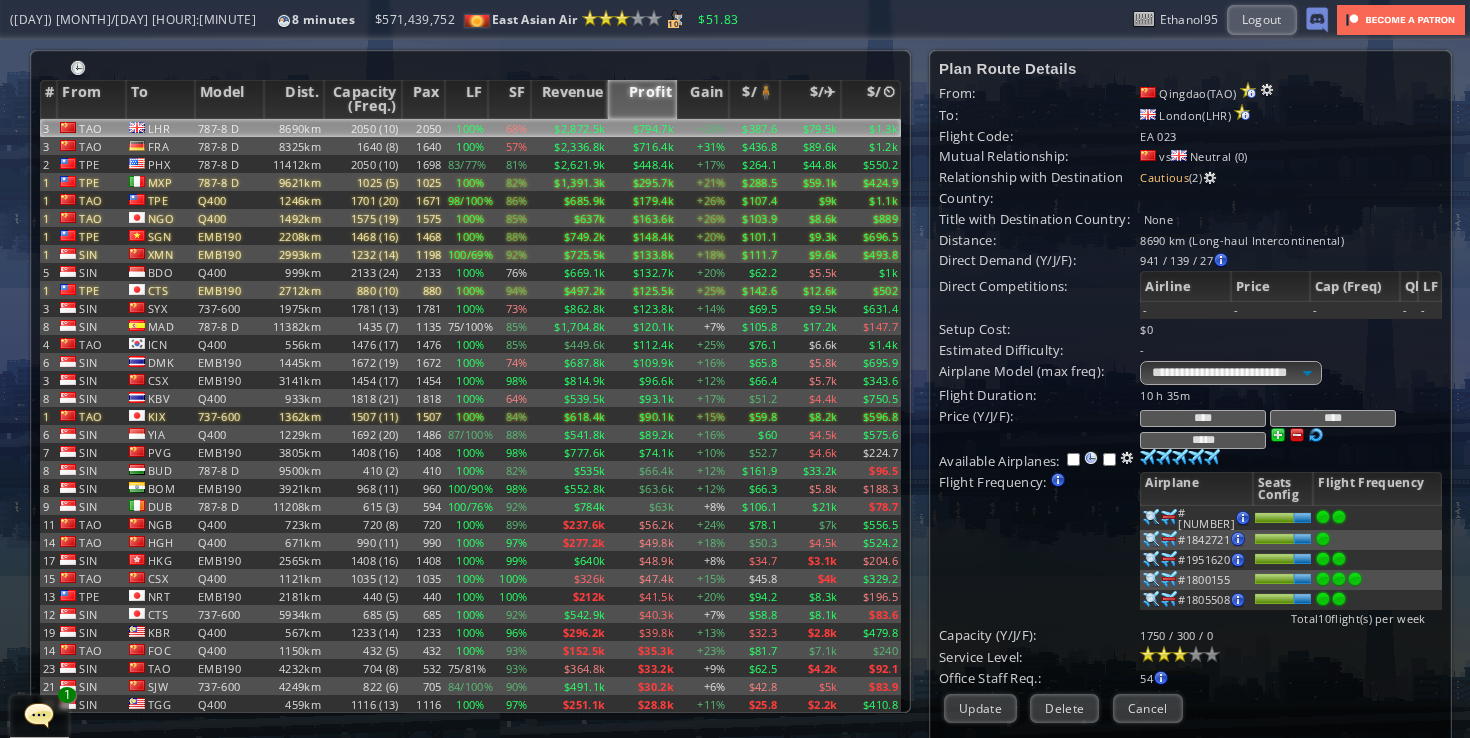 click on "****
****
*****" at bounding box center (1291, 395) 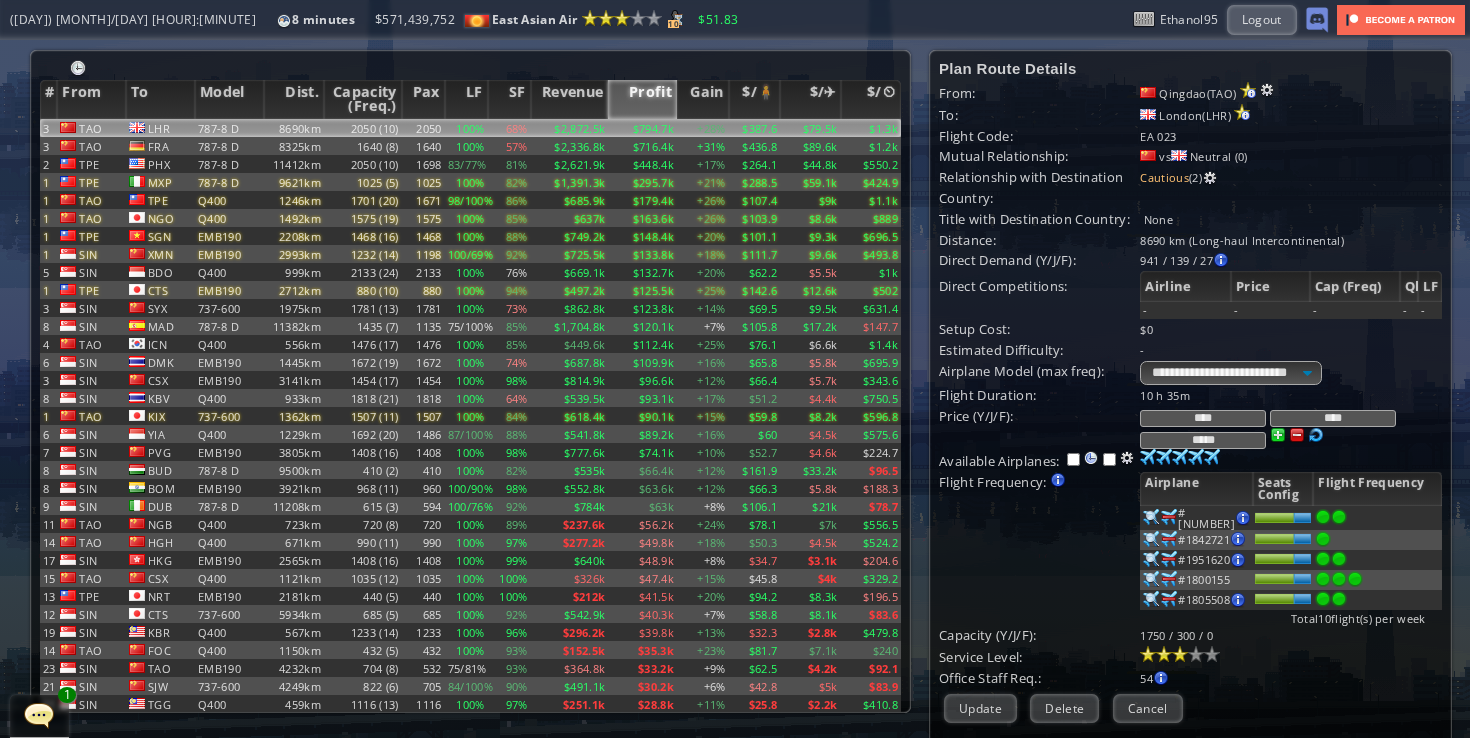 click on "10 h 35m" at bounding box center (1291, 395) 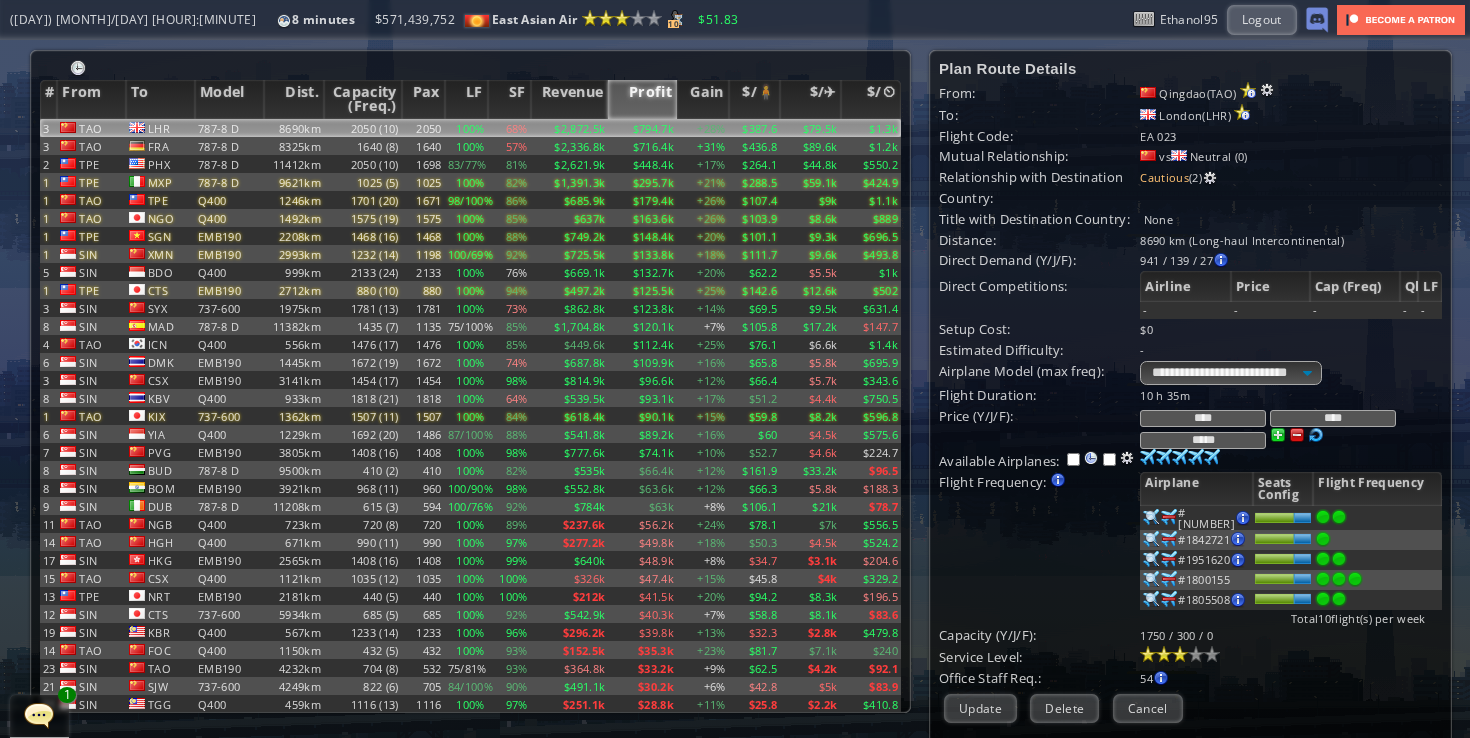 click on "****" at bounding box center [1203, 418] 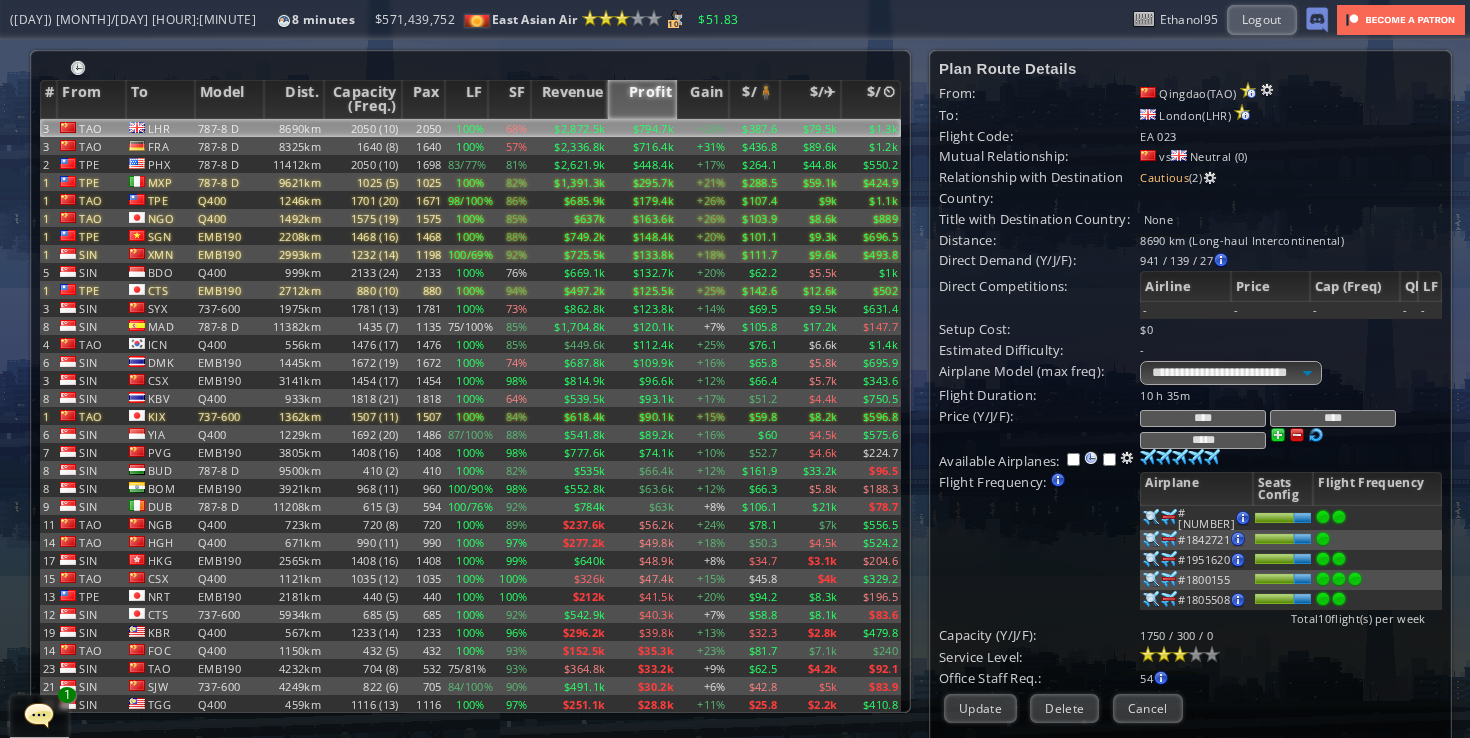 type on "****" 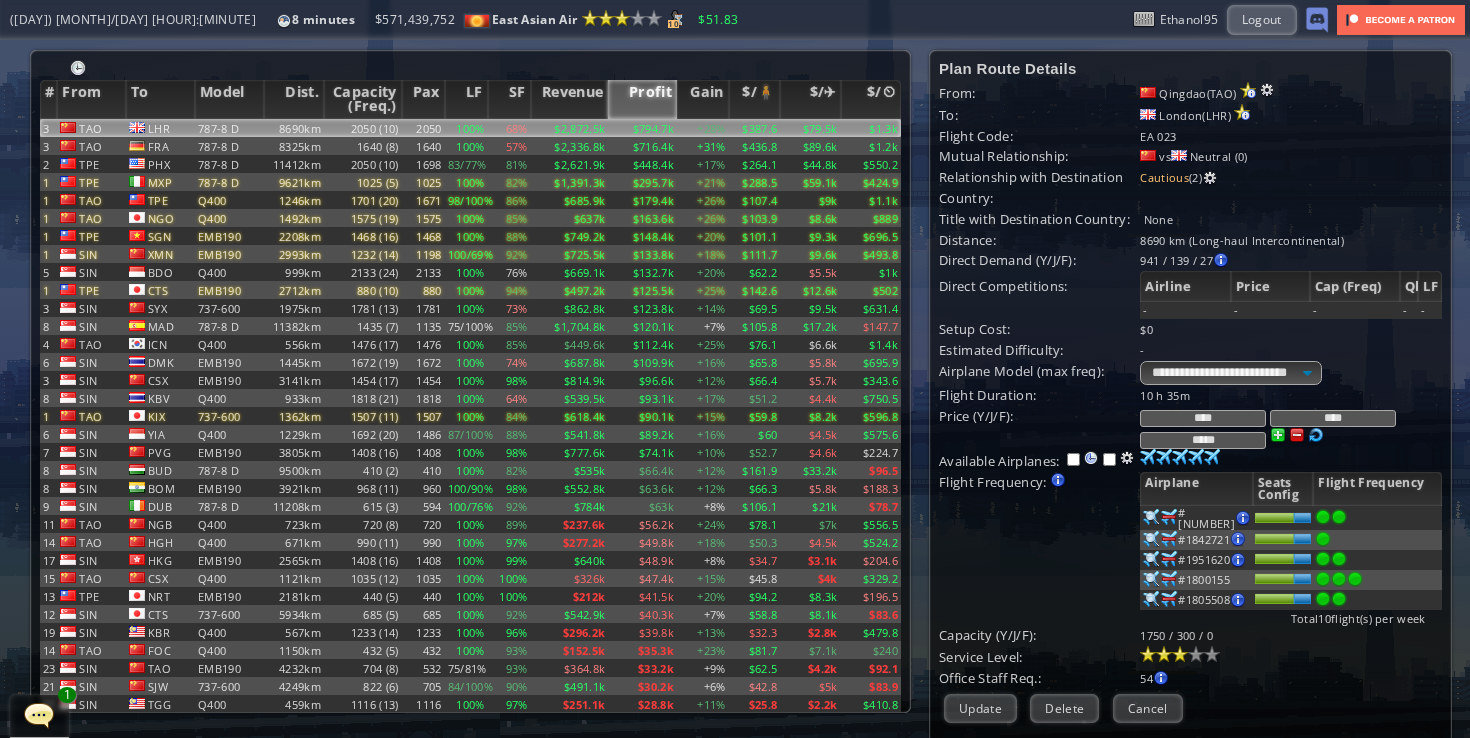 click on "****" at bounding box center (1333, 418) 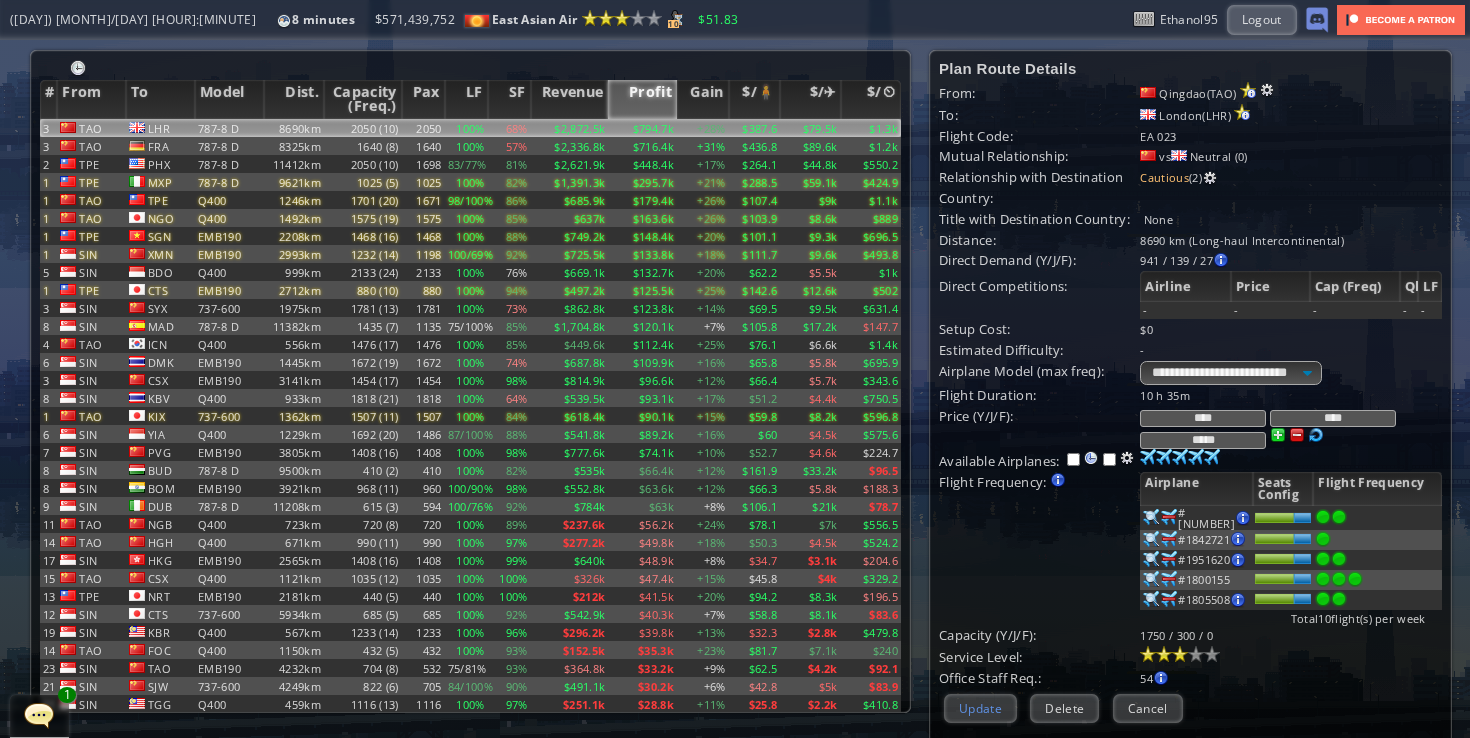 type on "****" 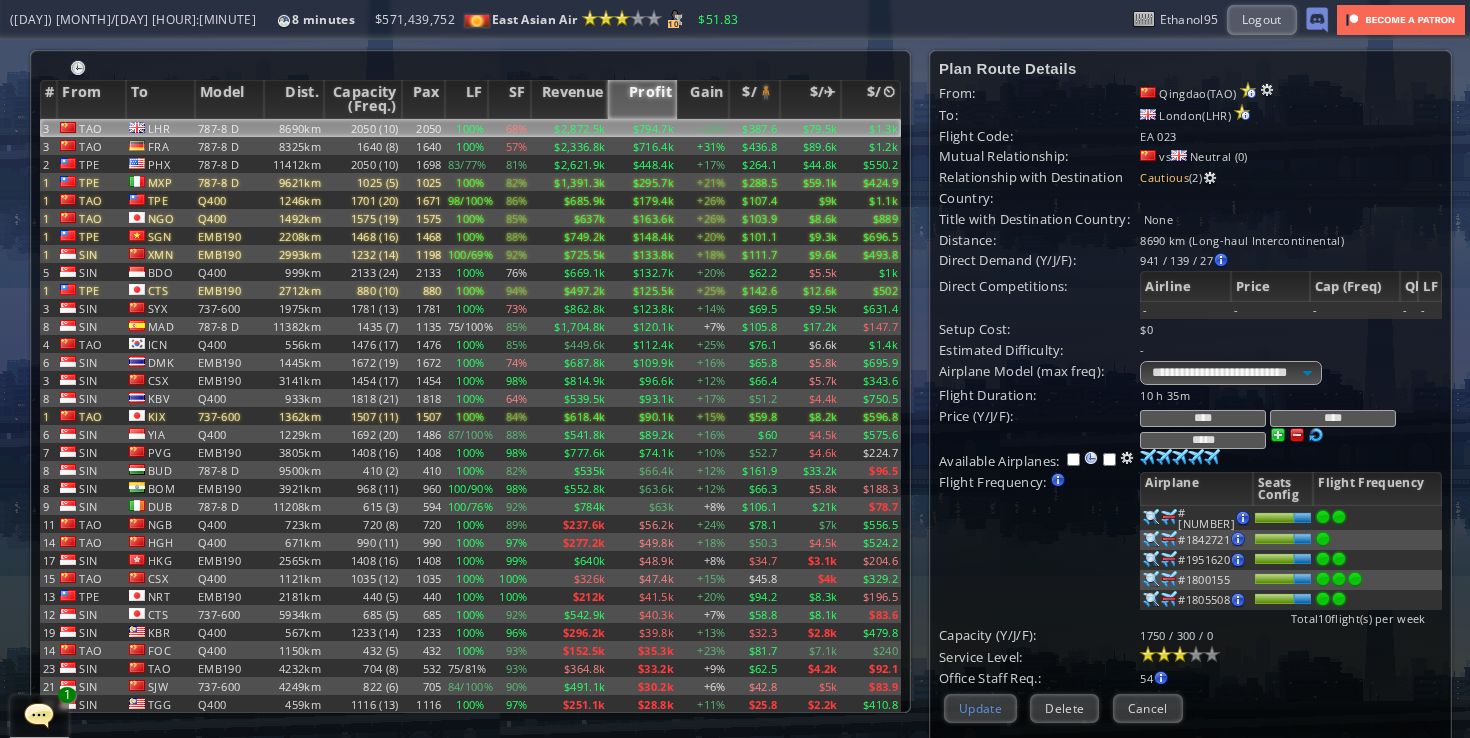 click on "Update" at bounding box center [980, 708] 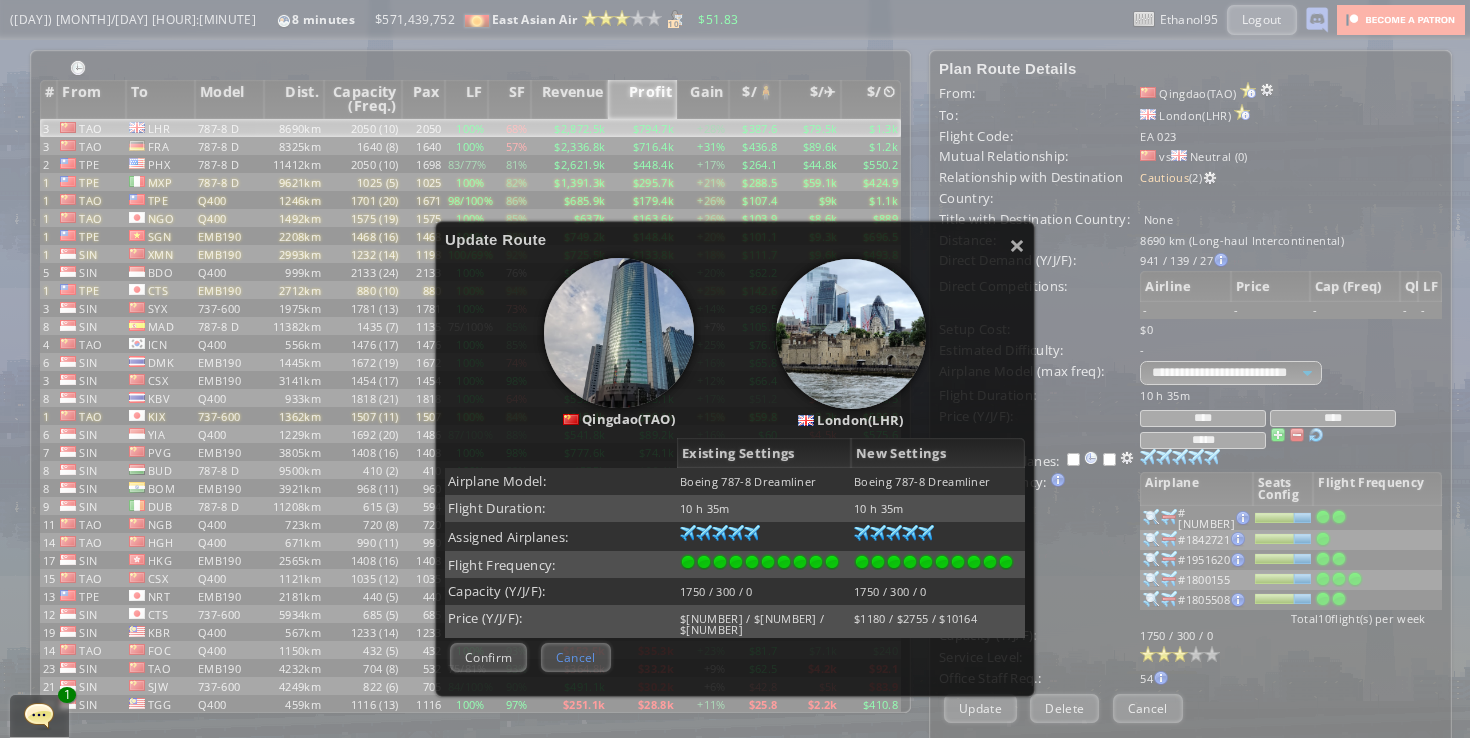 click on "Cancel" at bounding box center (576, 657) 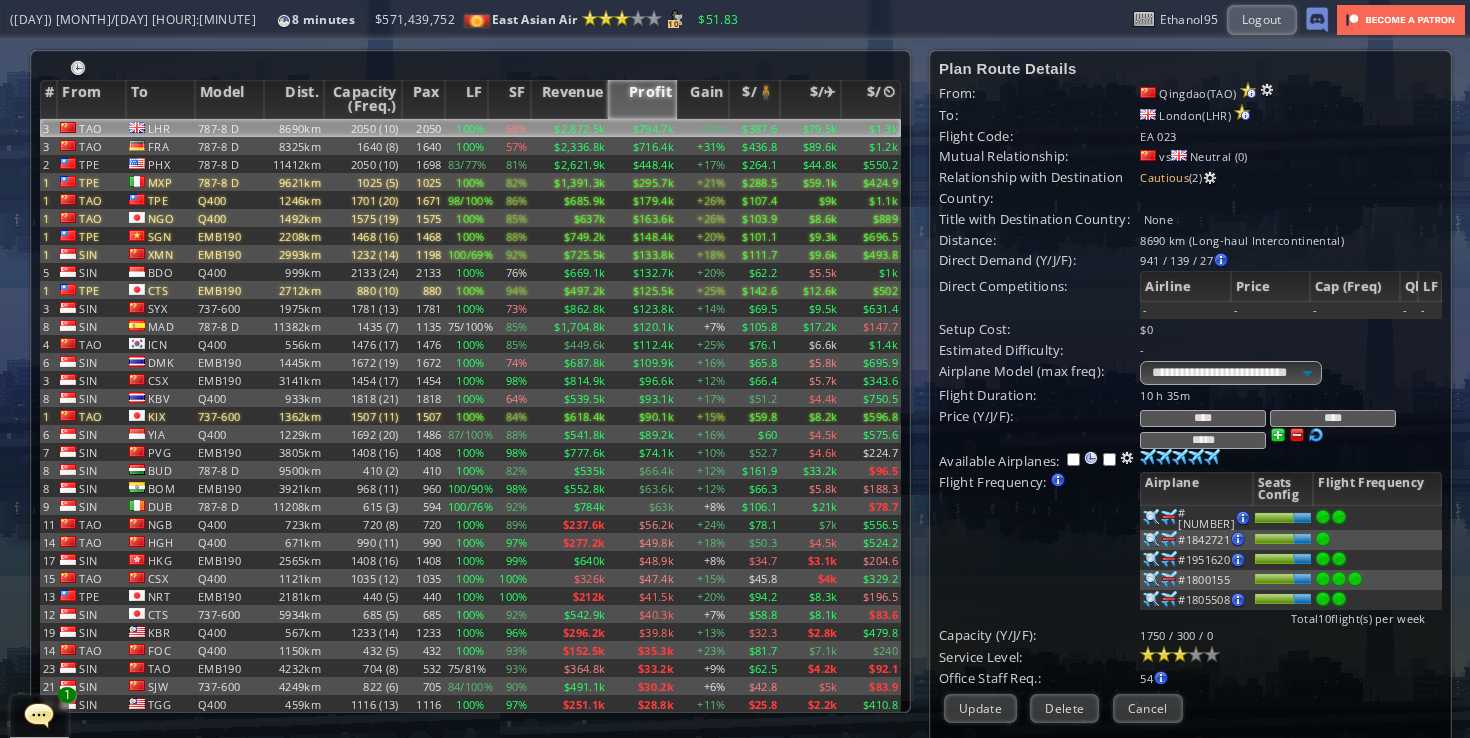 click on "****" at bounding box center [1203, 418] 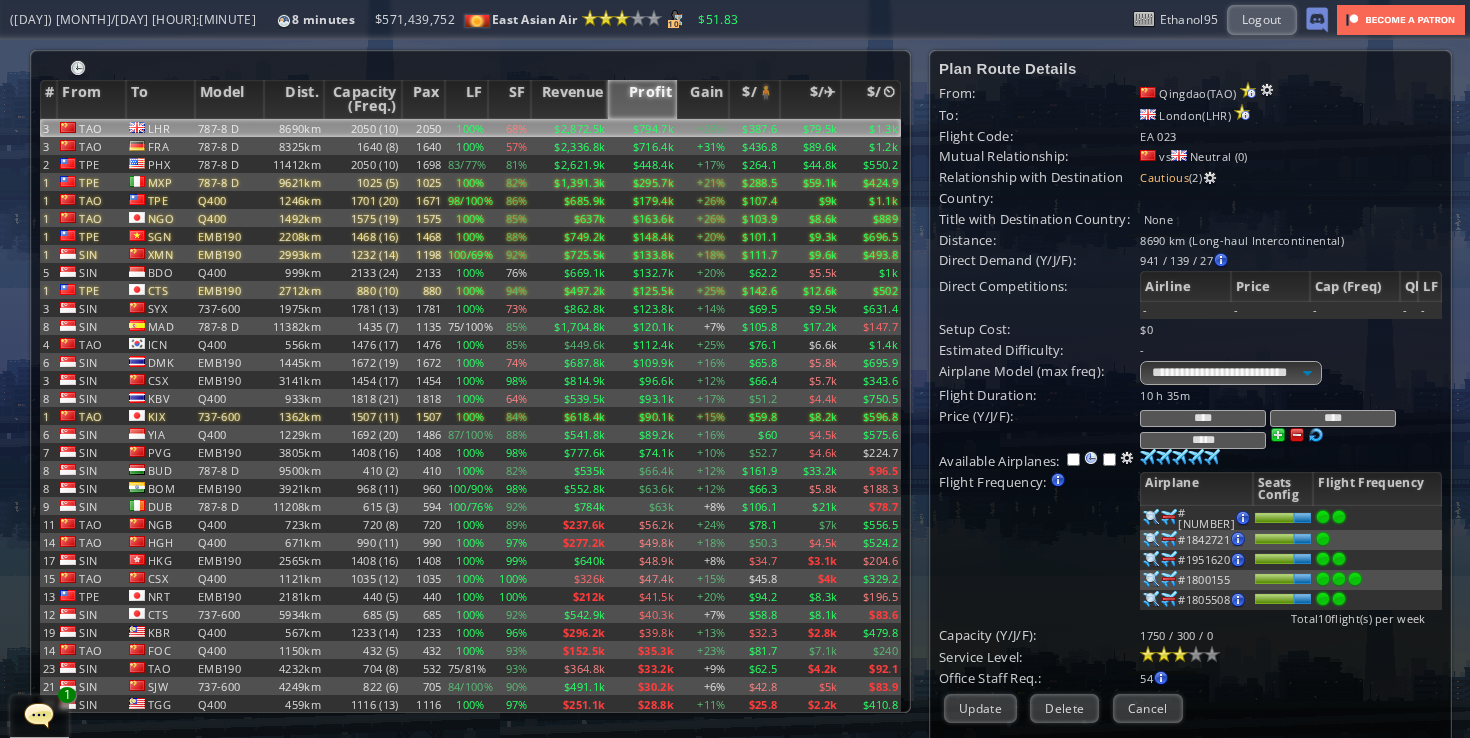 click on "****" at bounding box center [1203, 418] 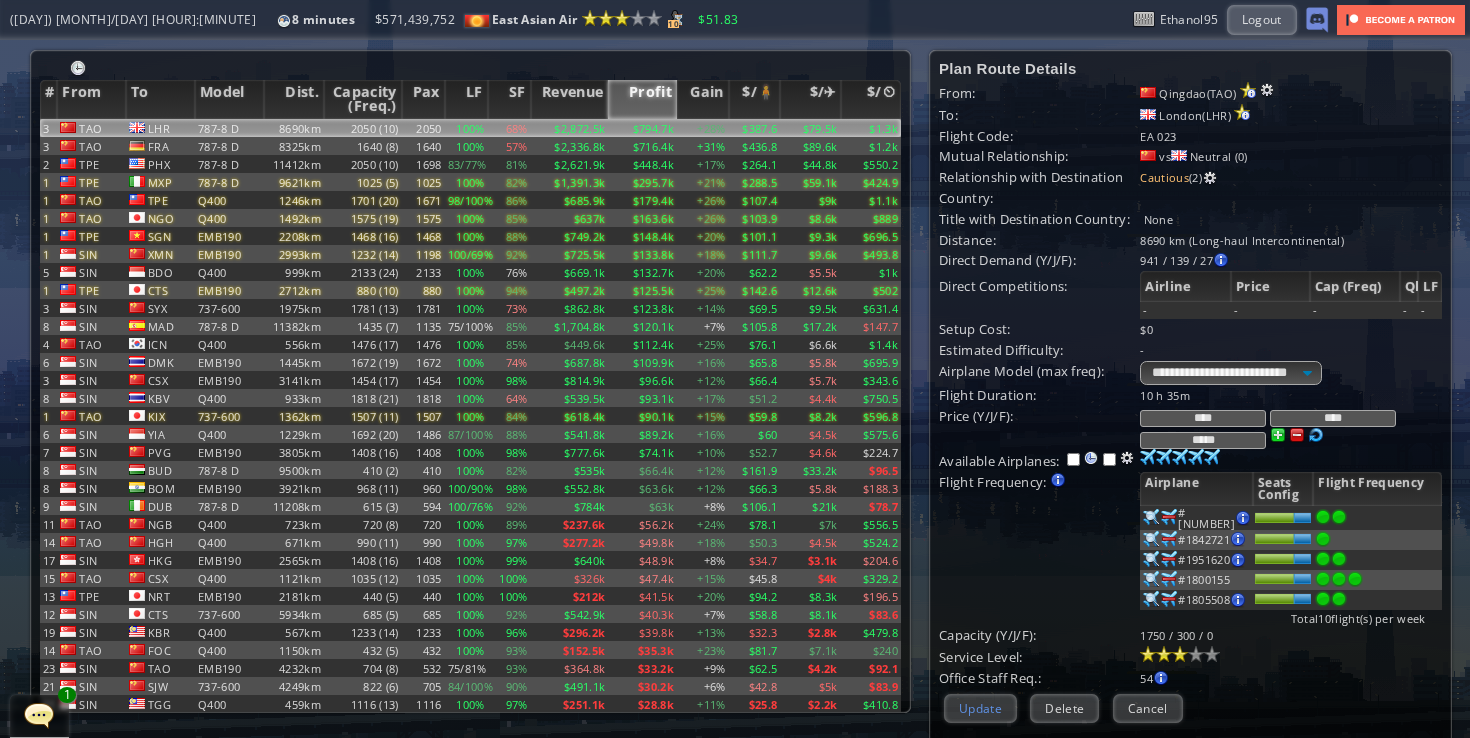 type on "****" 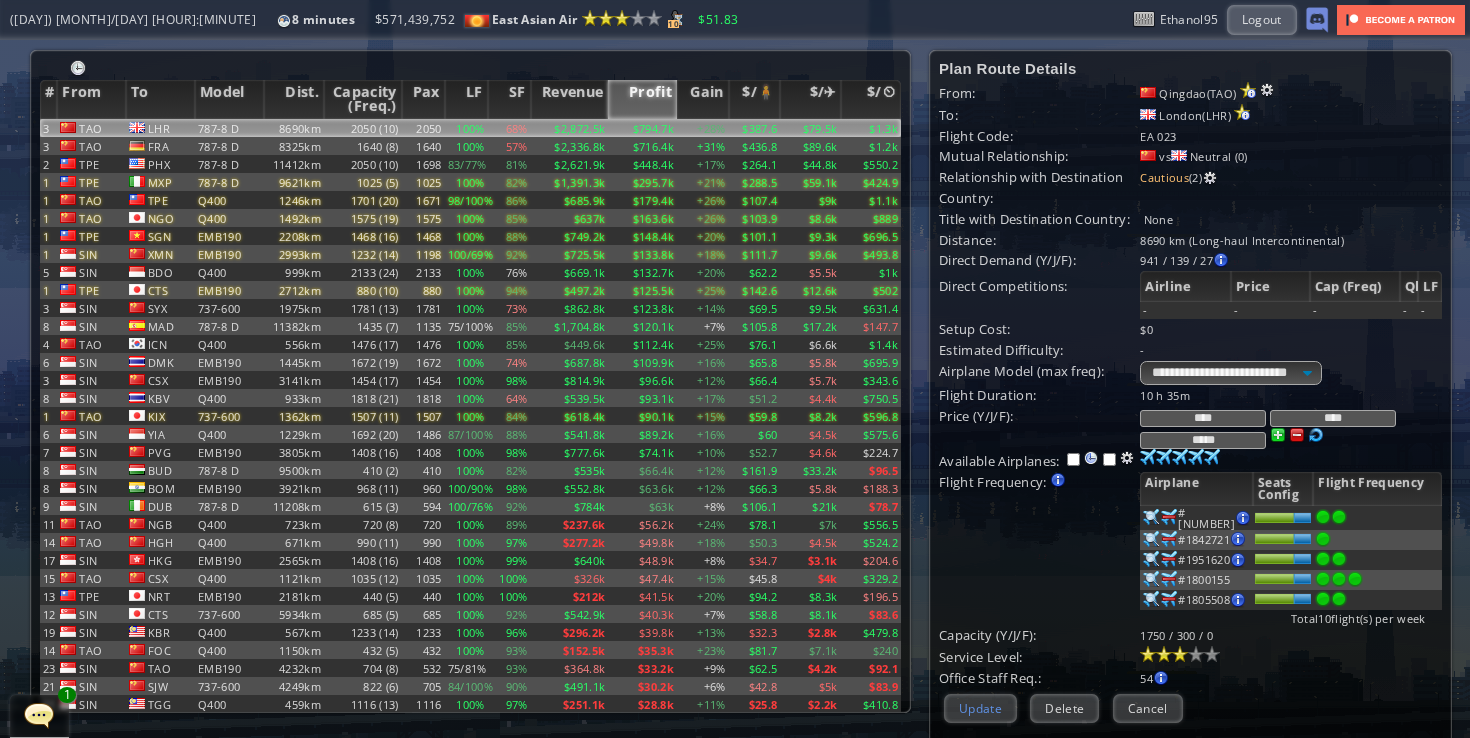 click on "Update" at bounding box center (980, 708) 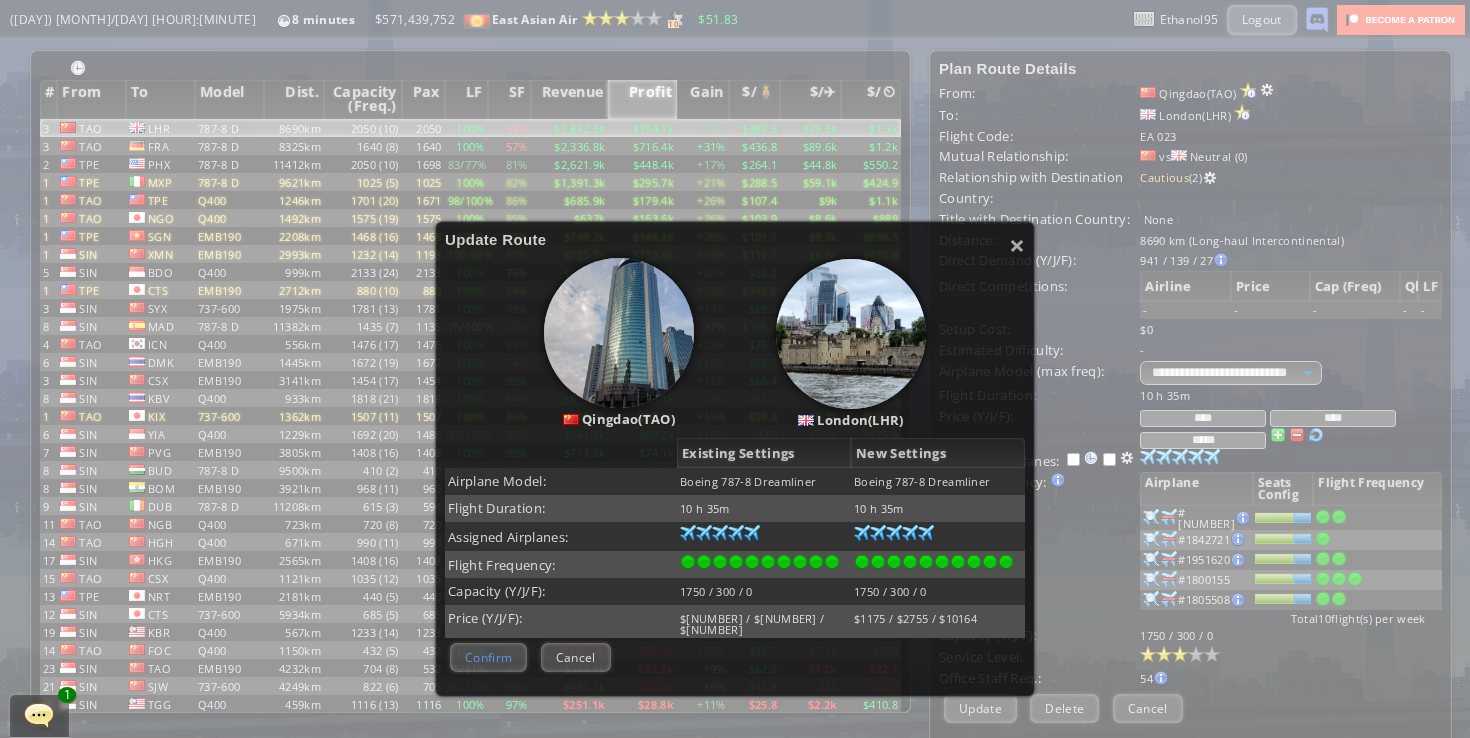 click on "Confirm" at bounding box center [488, 657] 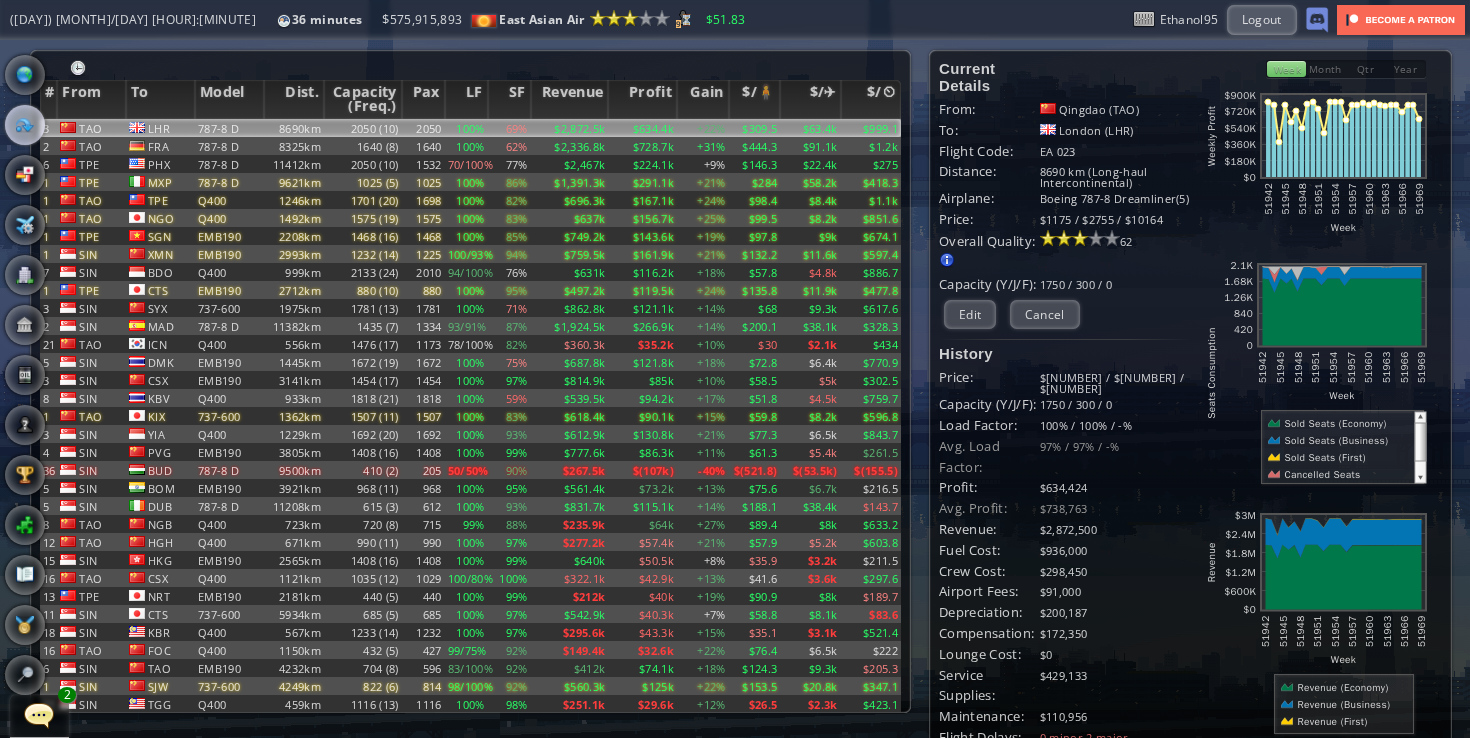click on "World Map" at bounding box center (25, 75) 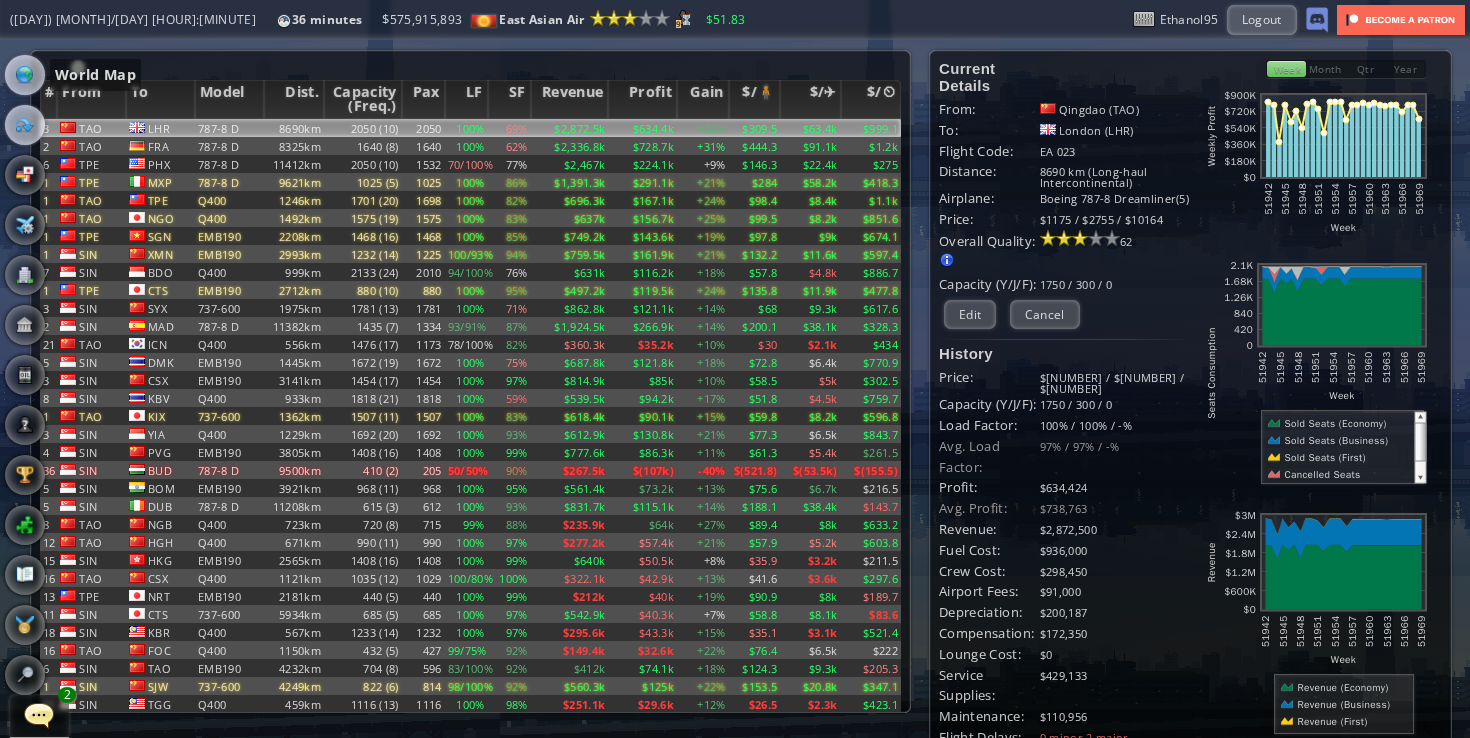click at bounding box center (25, 75) 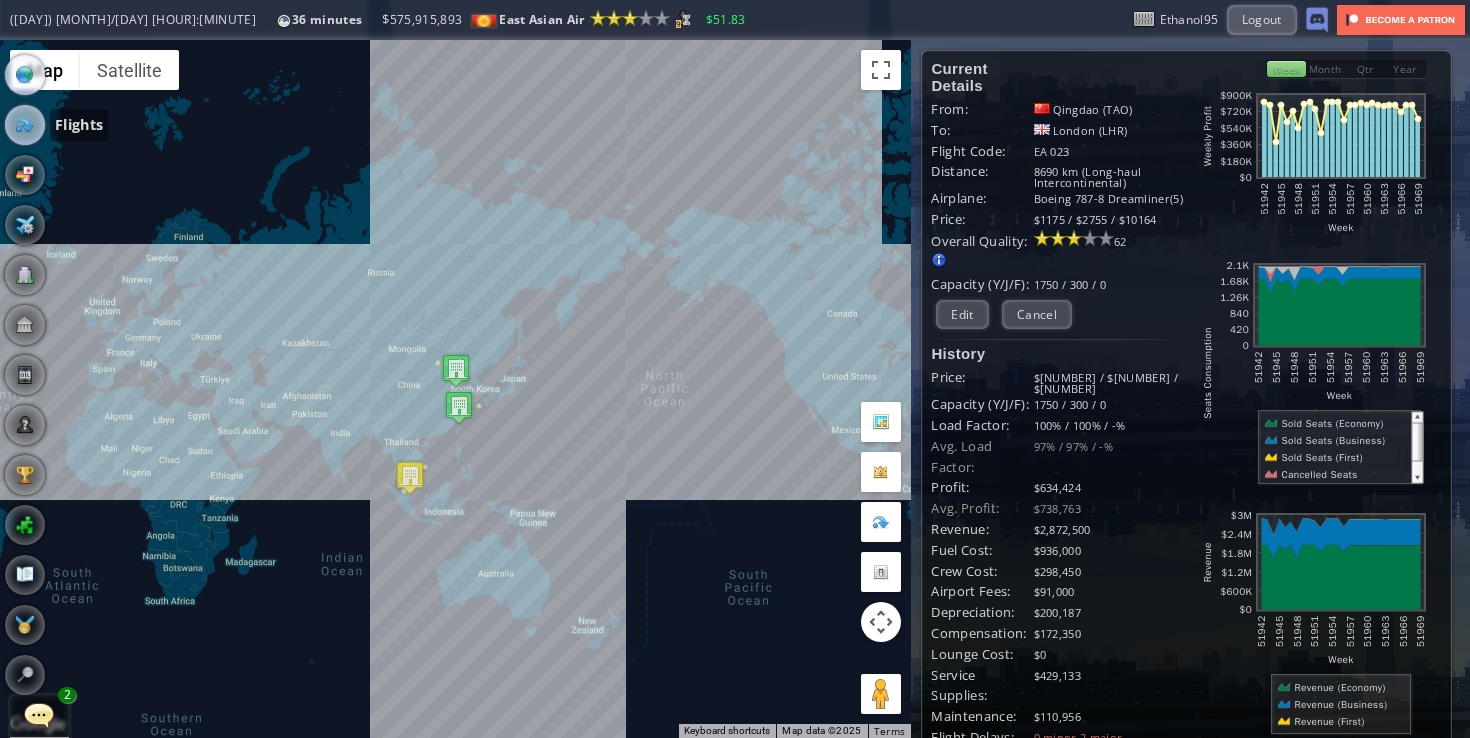 click at bounding box center (25, 125) 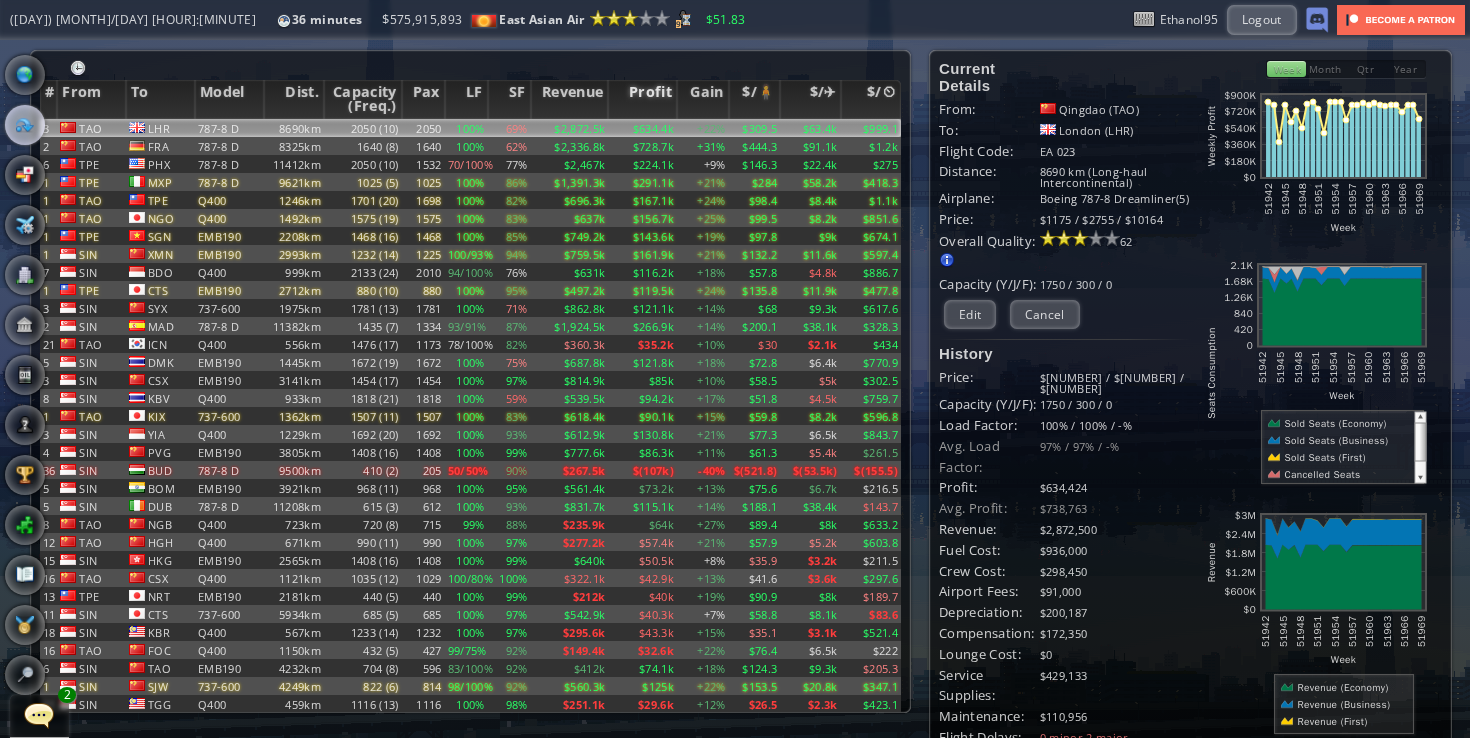 click on "Profit" at bounding box center (642, 99) 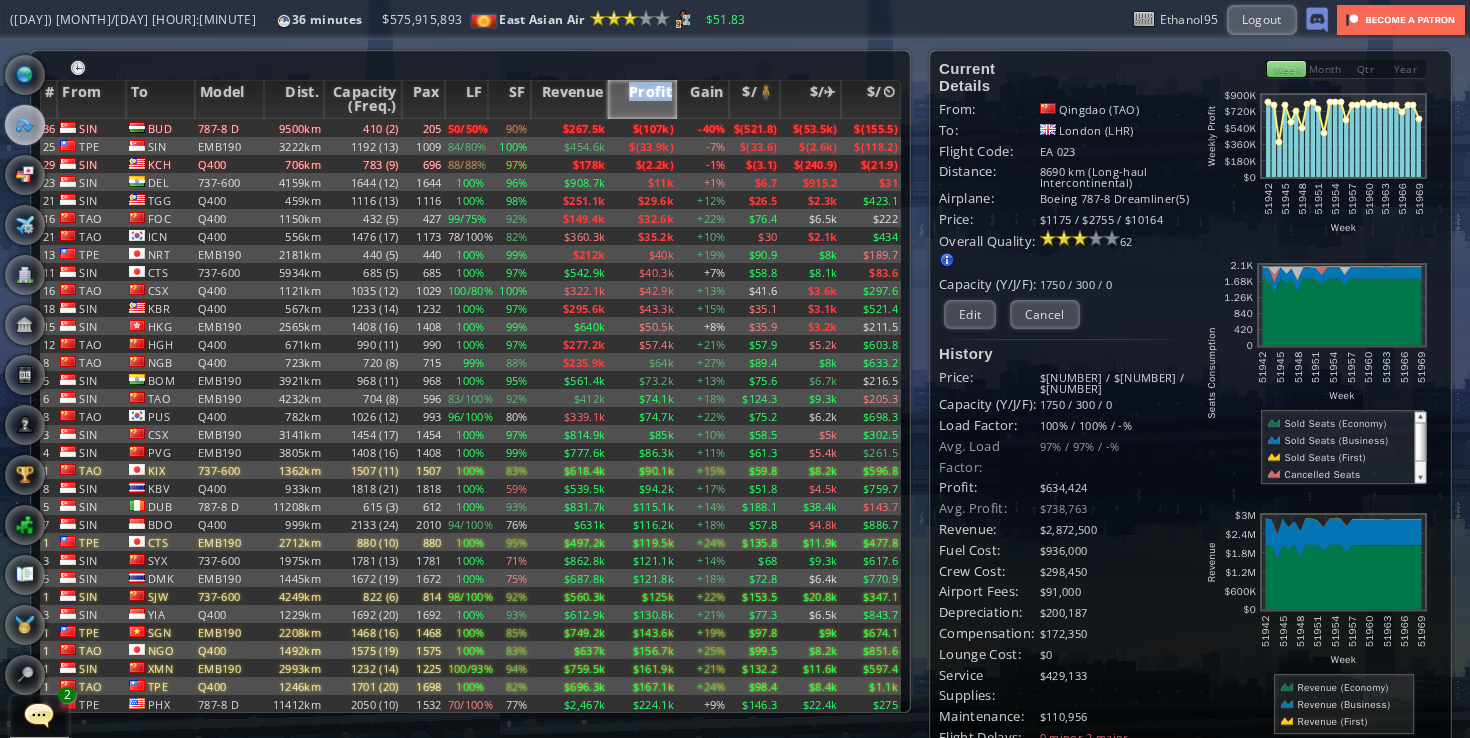 click on "Profit" at bounding box center (642, 99) 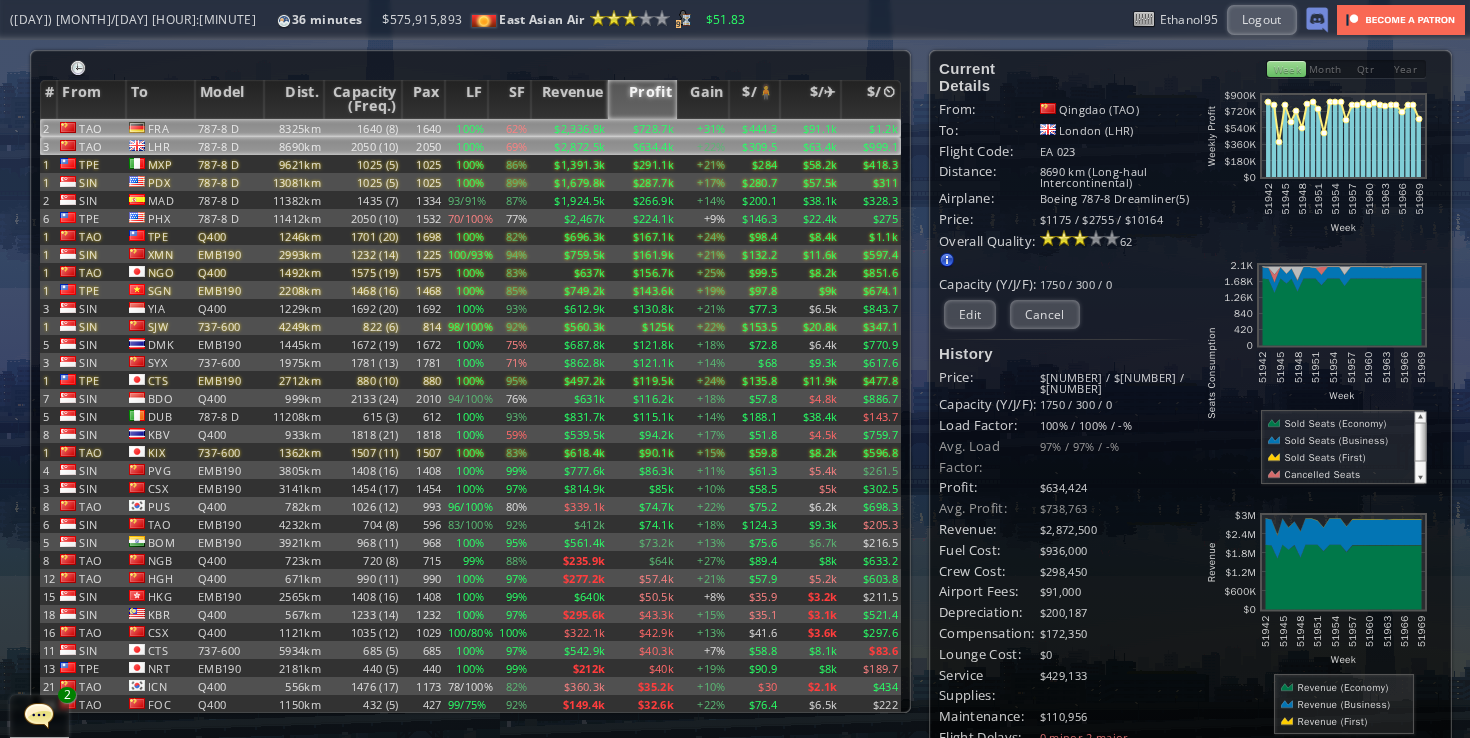 click on "+31%" at bounding box center (703, 128) 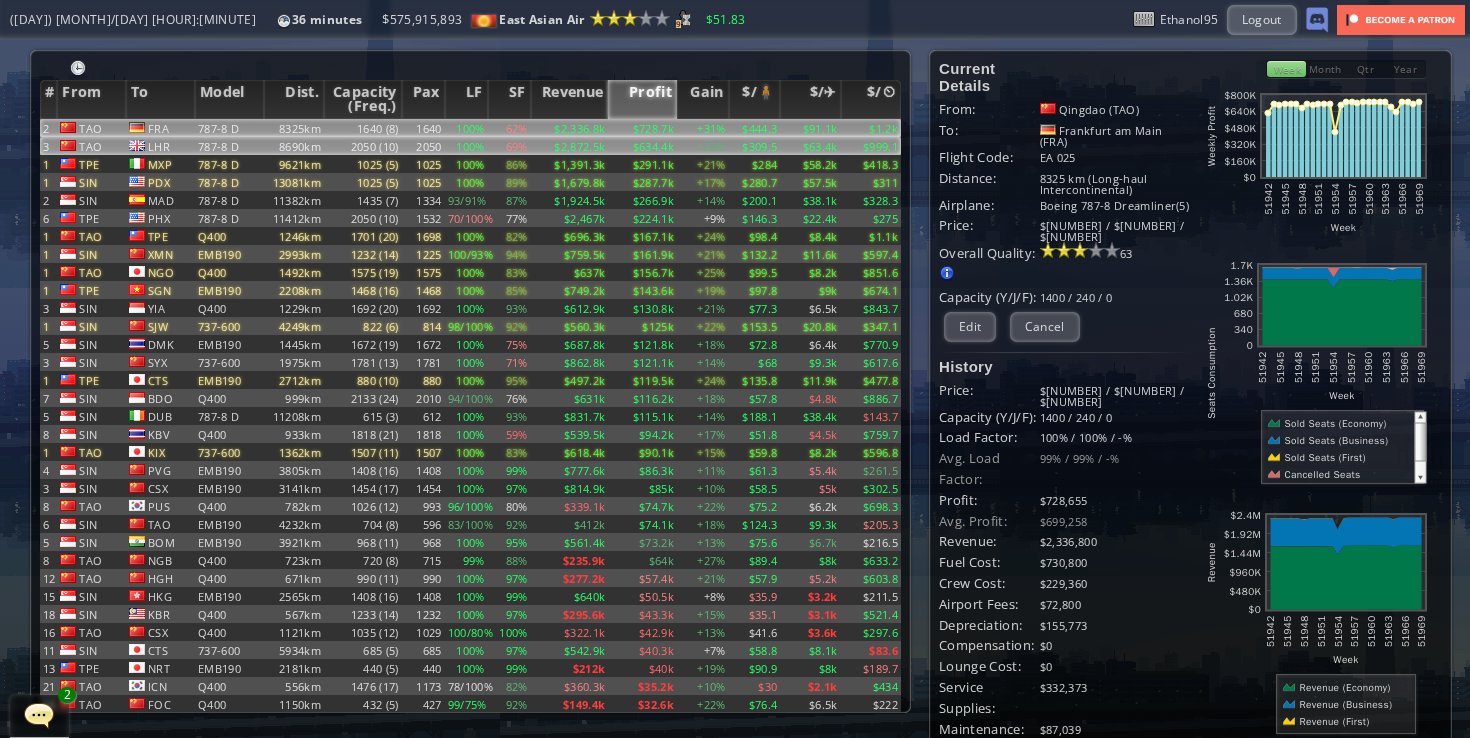 click on "$309.5" at bounding box center [755, 128] 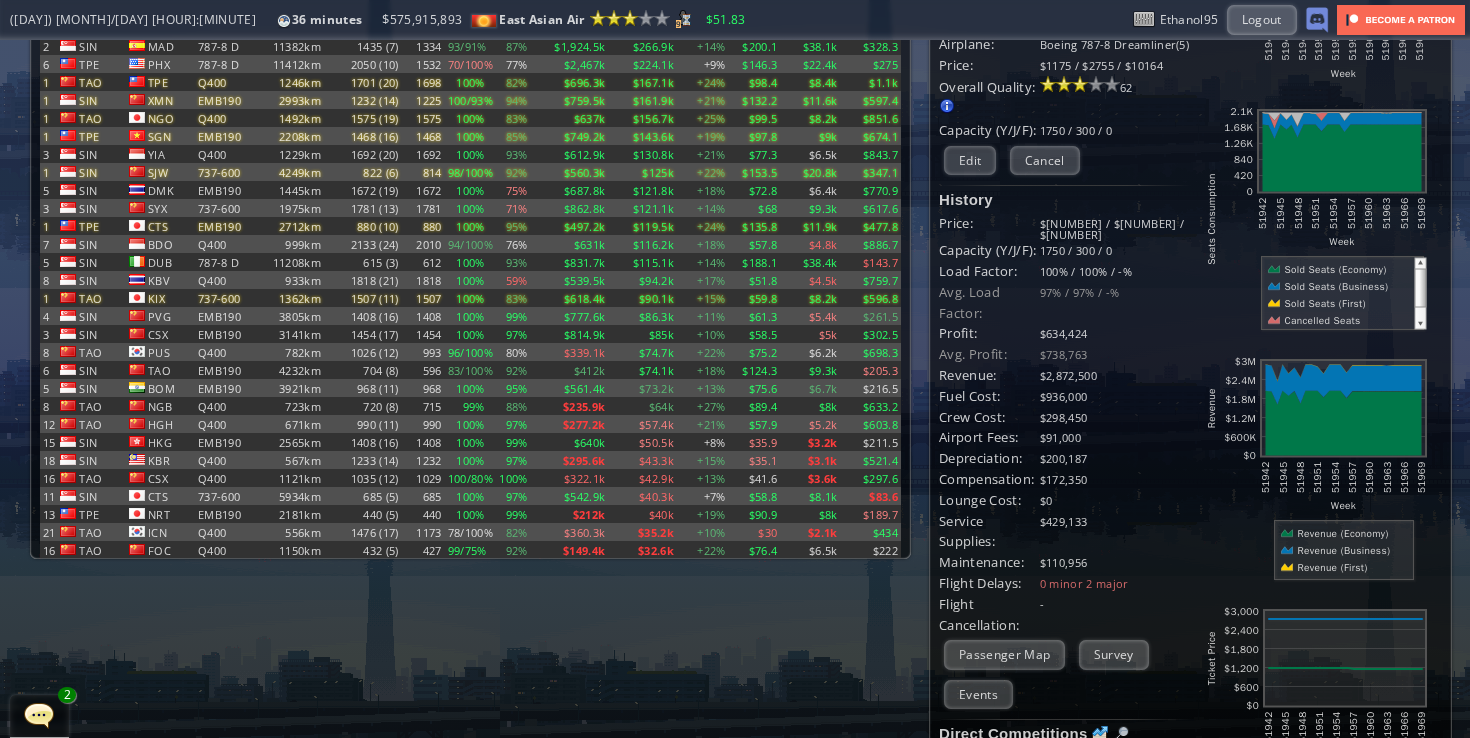 scroll, scrollTop: 187, scrollLeft: 0, axis: vertical 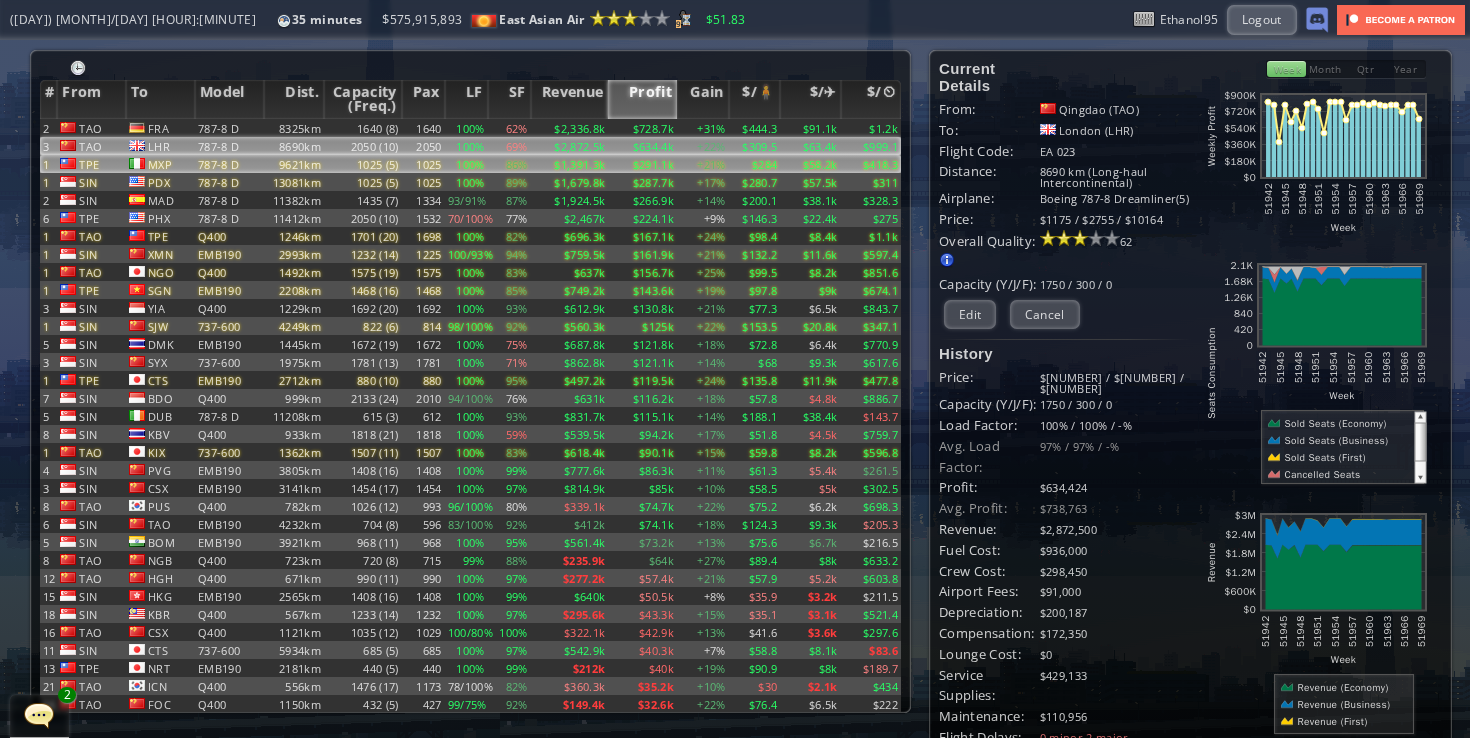 click on "+21%" at bounding box center (703, 128) 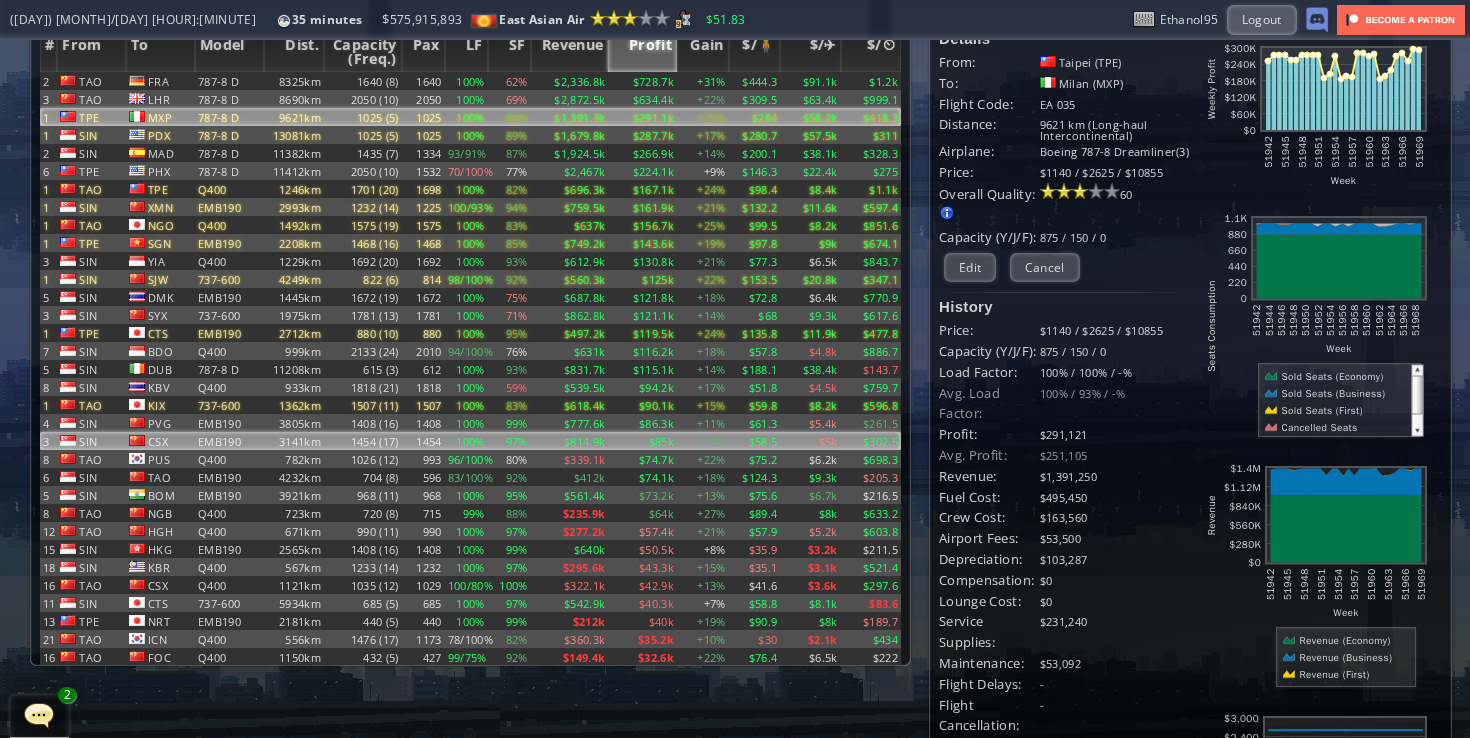 scroll, scrollTop: 48, scrollLeft: 0, axis: vertical 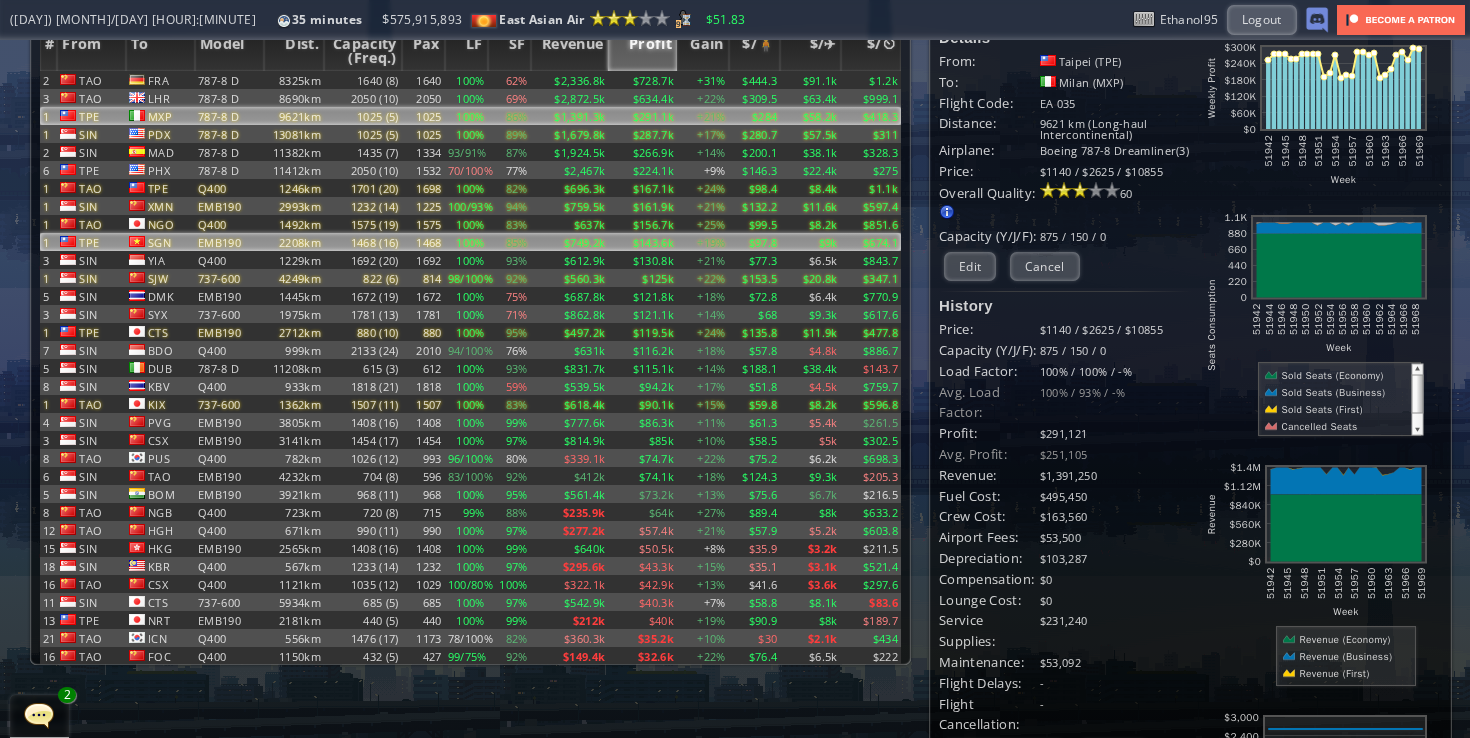 click on "+19%" at bounding box center [703, 80] 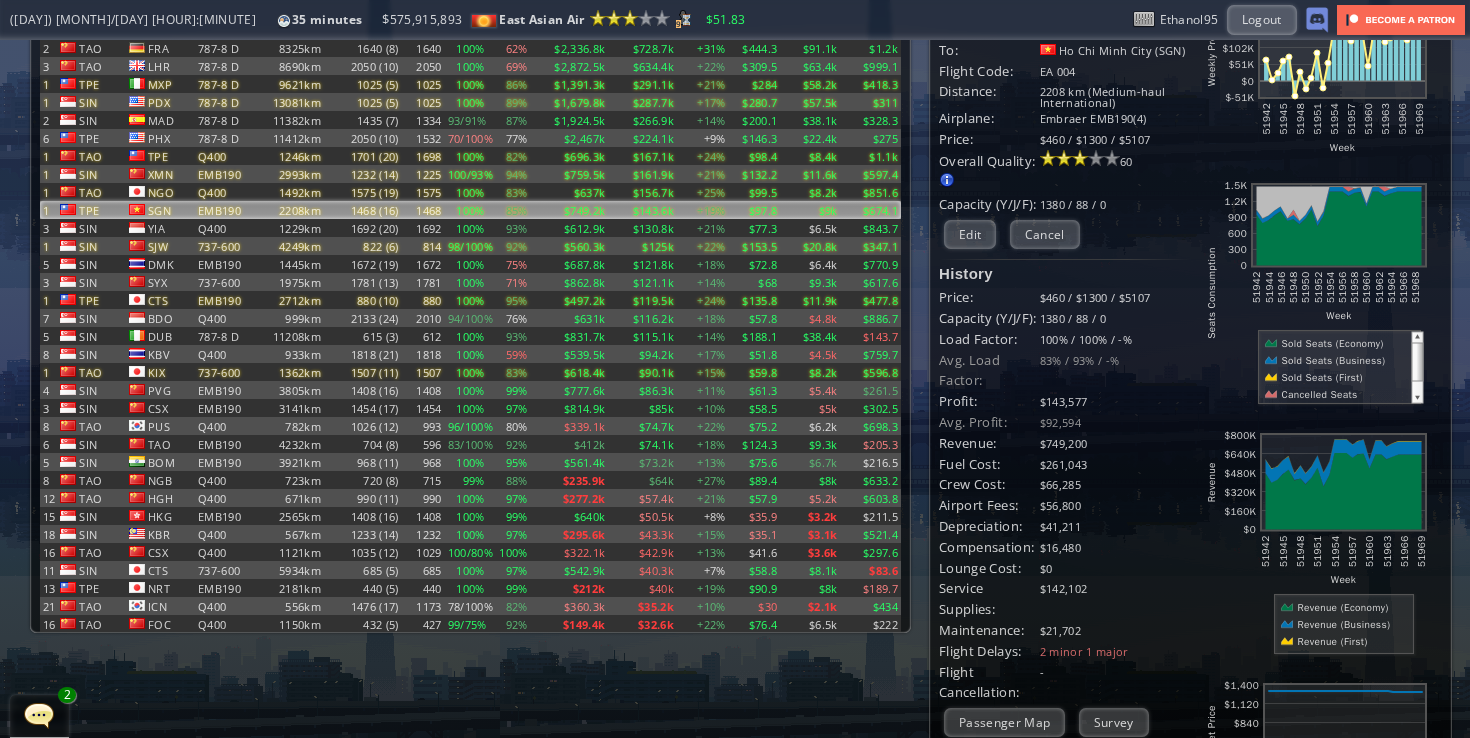 scroll, scrollTop: 71, scrollLeft: 0, axis: vertical 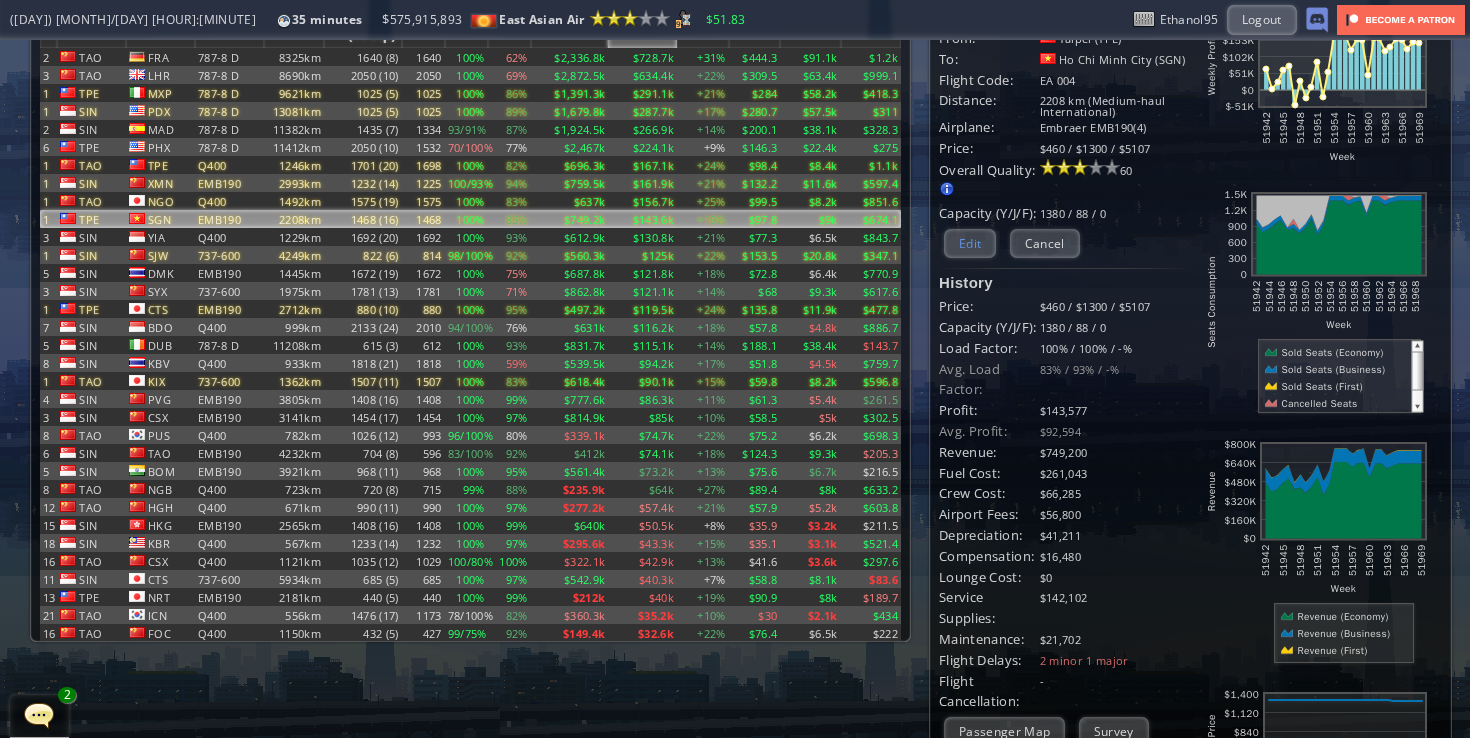 click on "Edit" at bounding box center (970, 243) 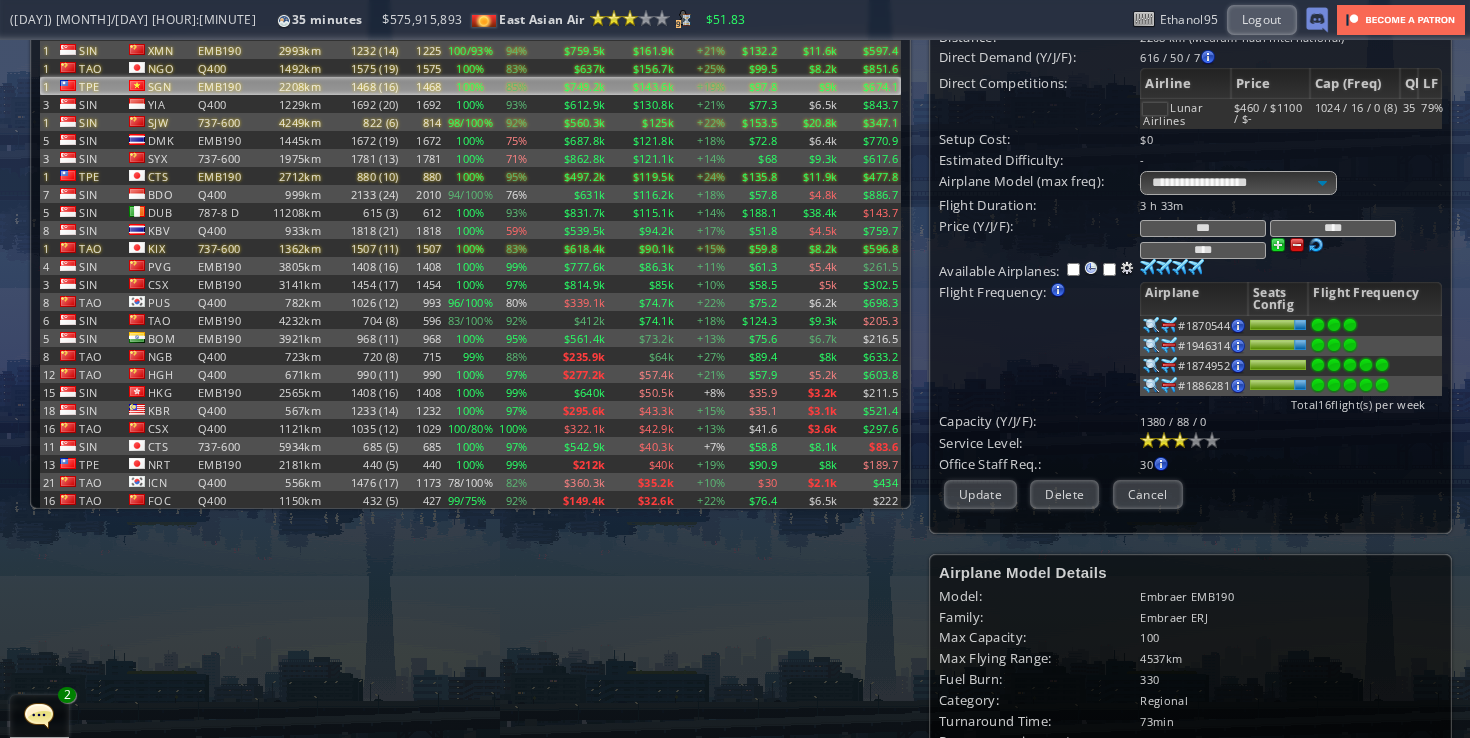 scroll, scrollTop: 287, scrollLeft: 0, axis: vertical 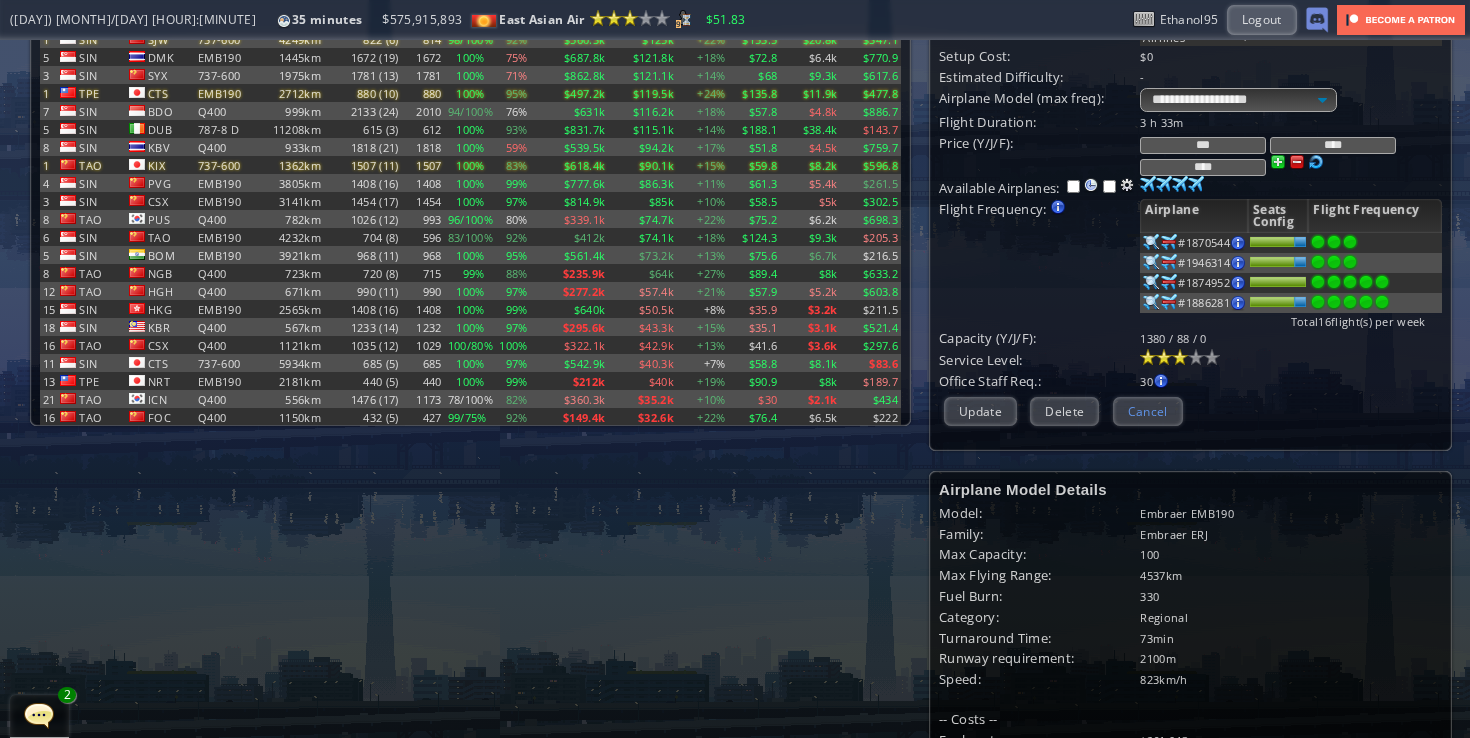 click on "Cancel" at bounding box center [1148, 411] 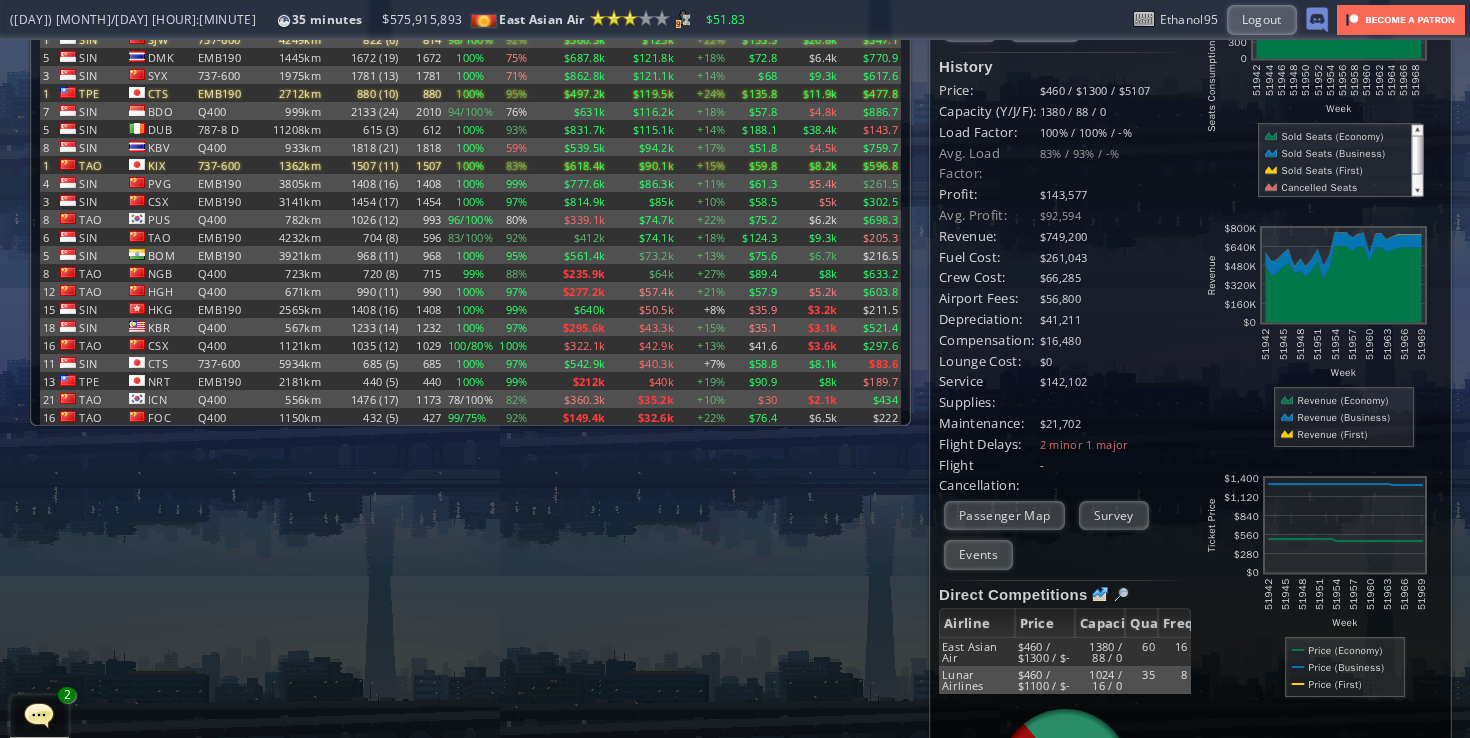 scroll, scrollTop: 0, scrollLeft: 0, axis: both 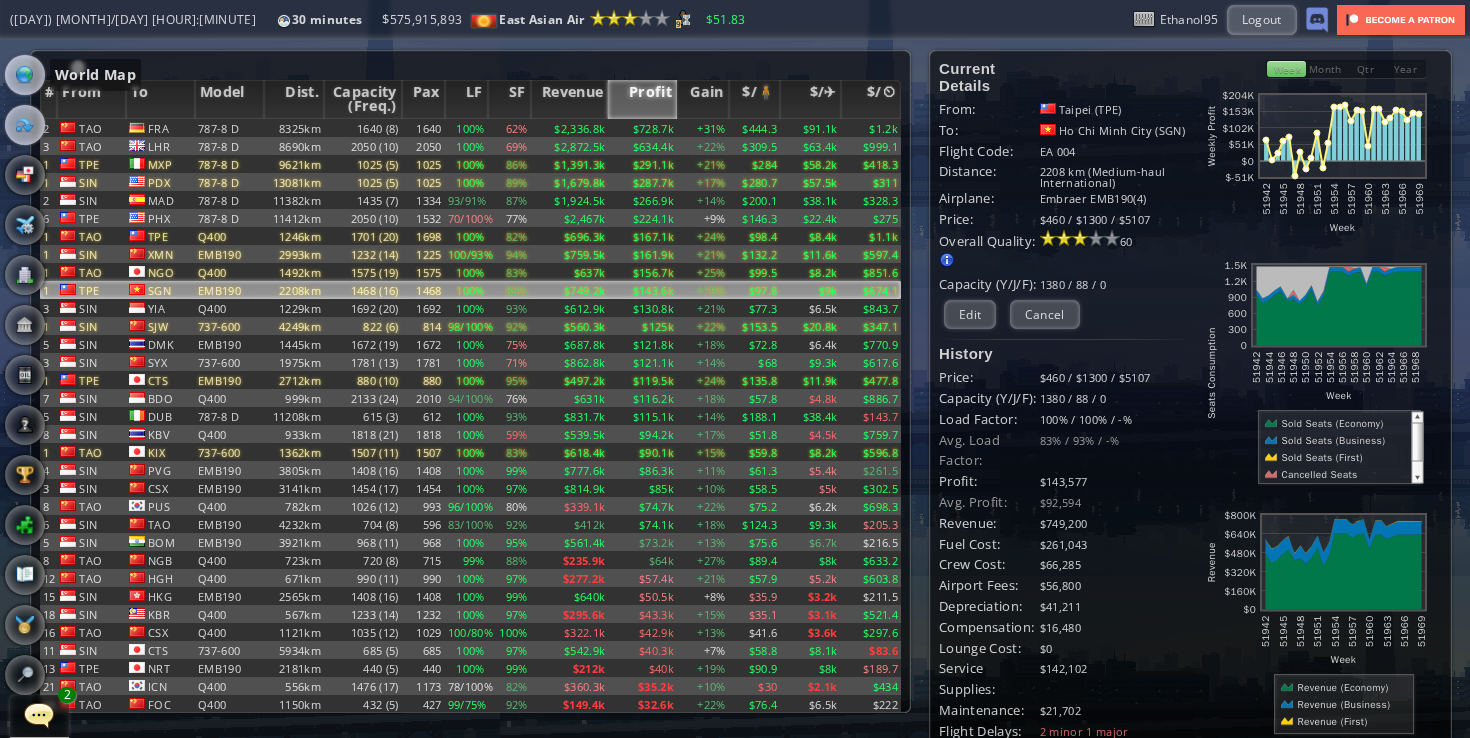 click at bounding box center (25, 75) 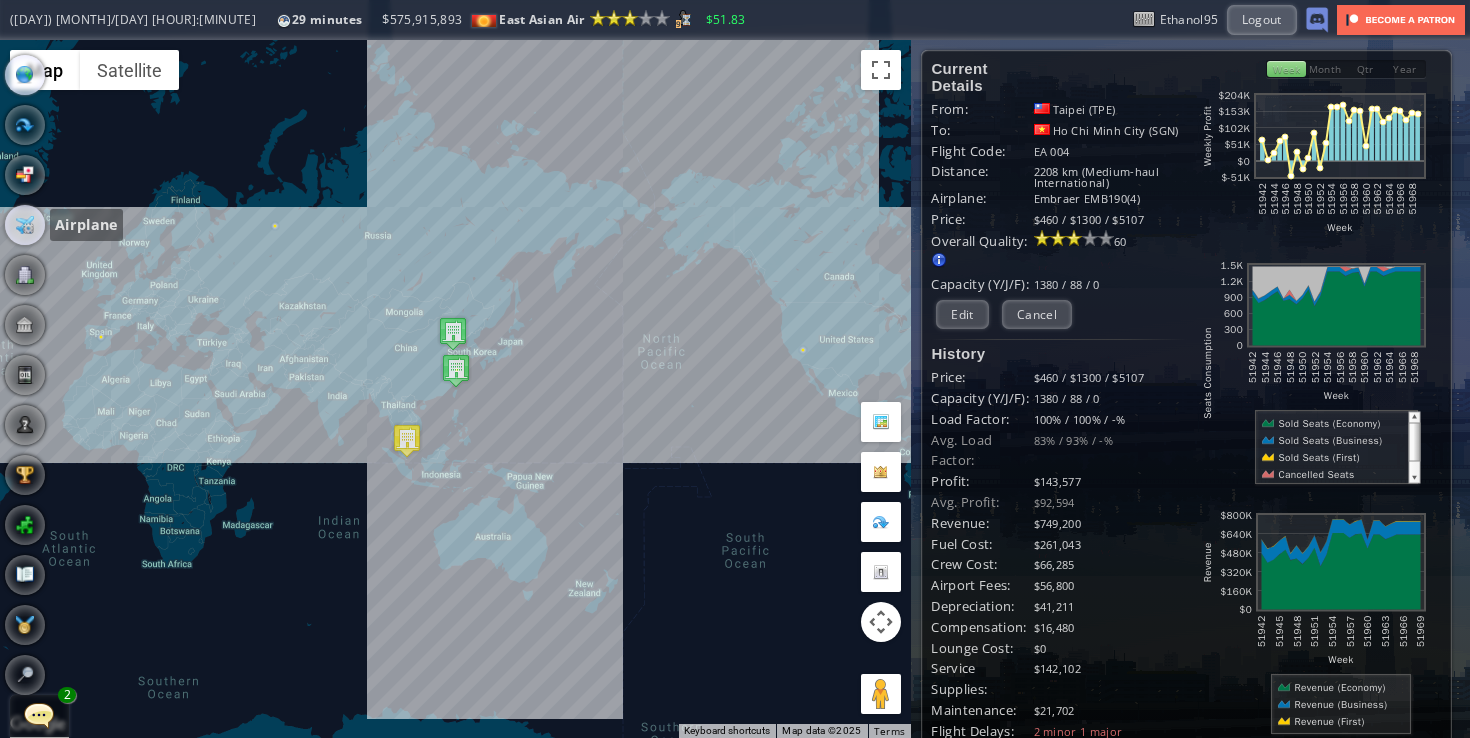 click at bounding box center [25, 225] 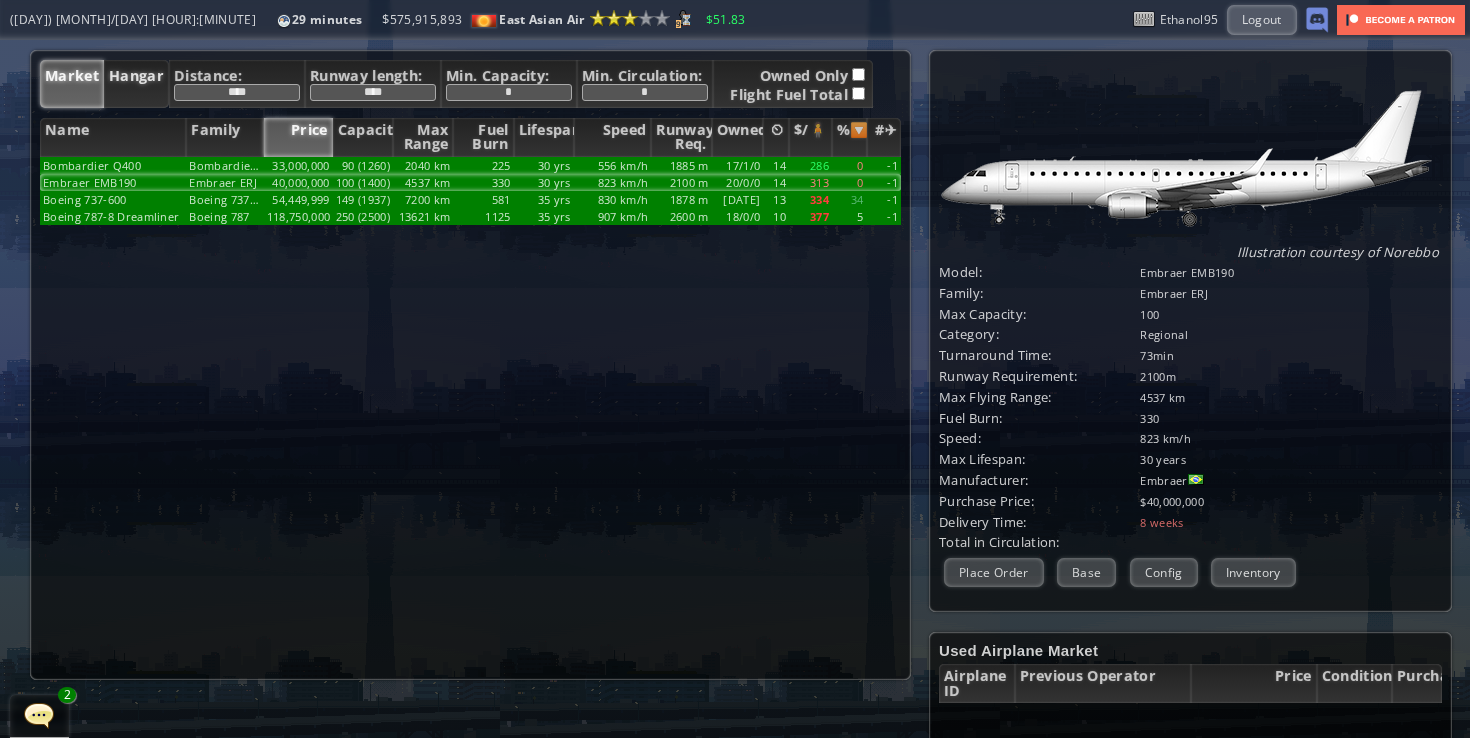 click on "Hangar" at bounding box center (136, 84) 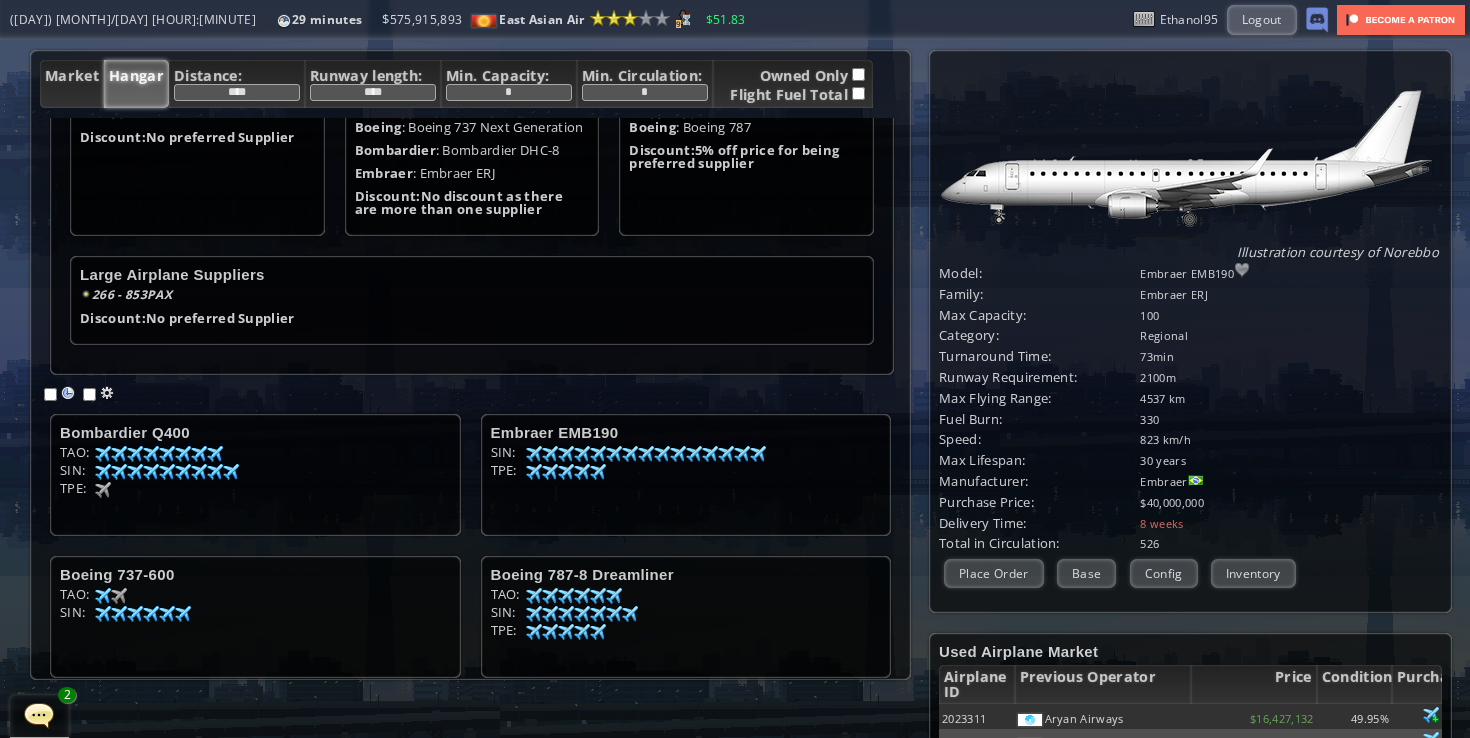 scroll, scrollTop: 199, scrollLeft: 0, axis: vertical 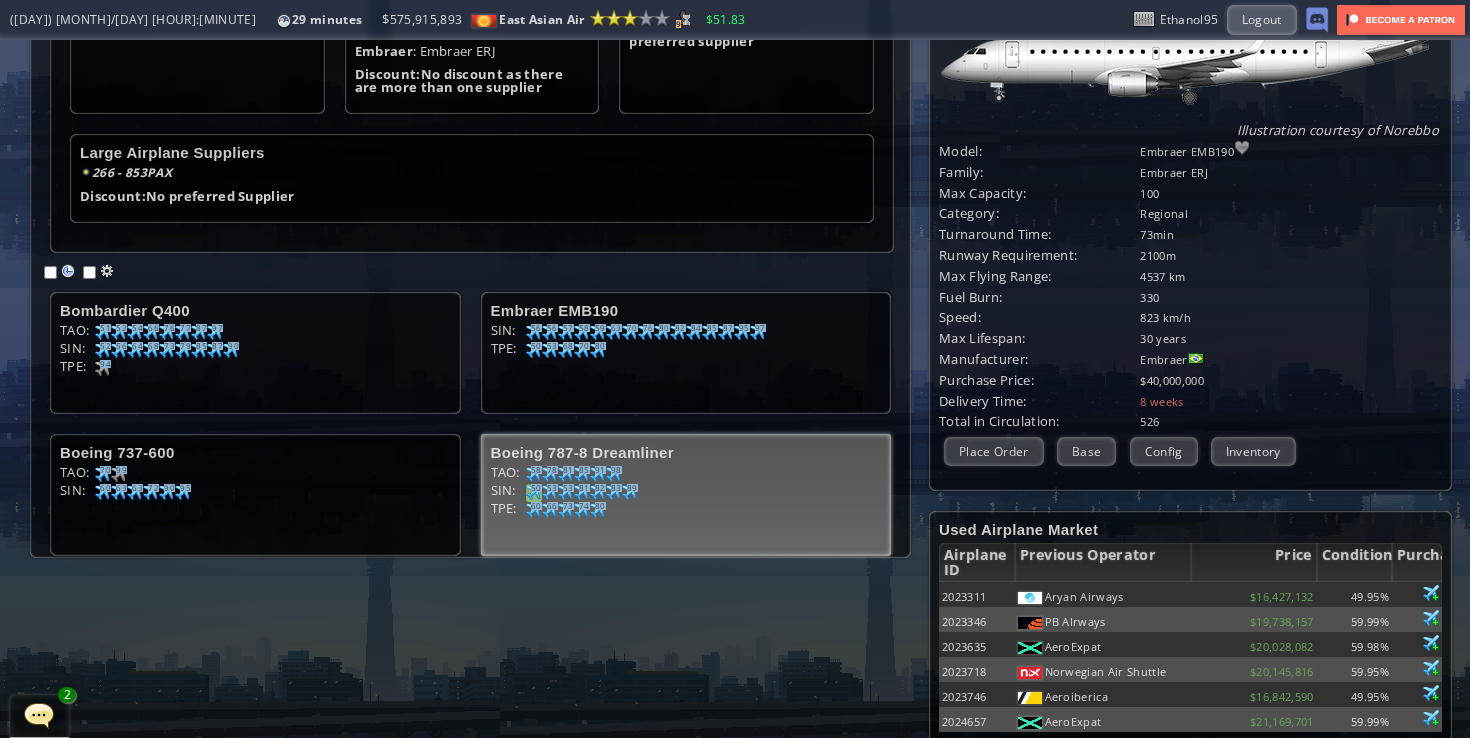 click at bounding box center [103, 332] 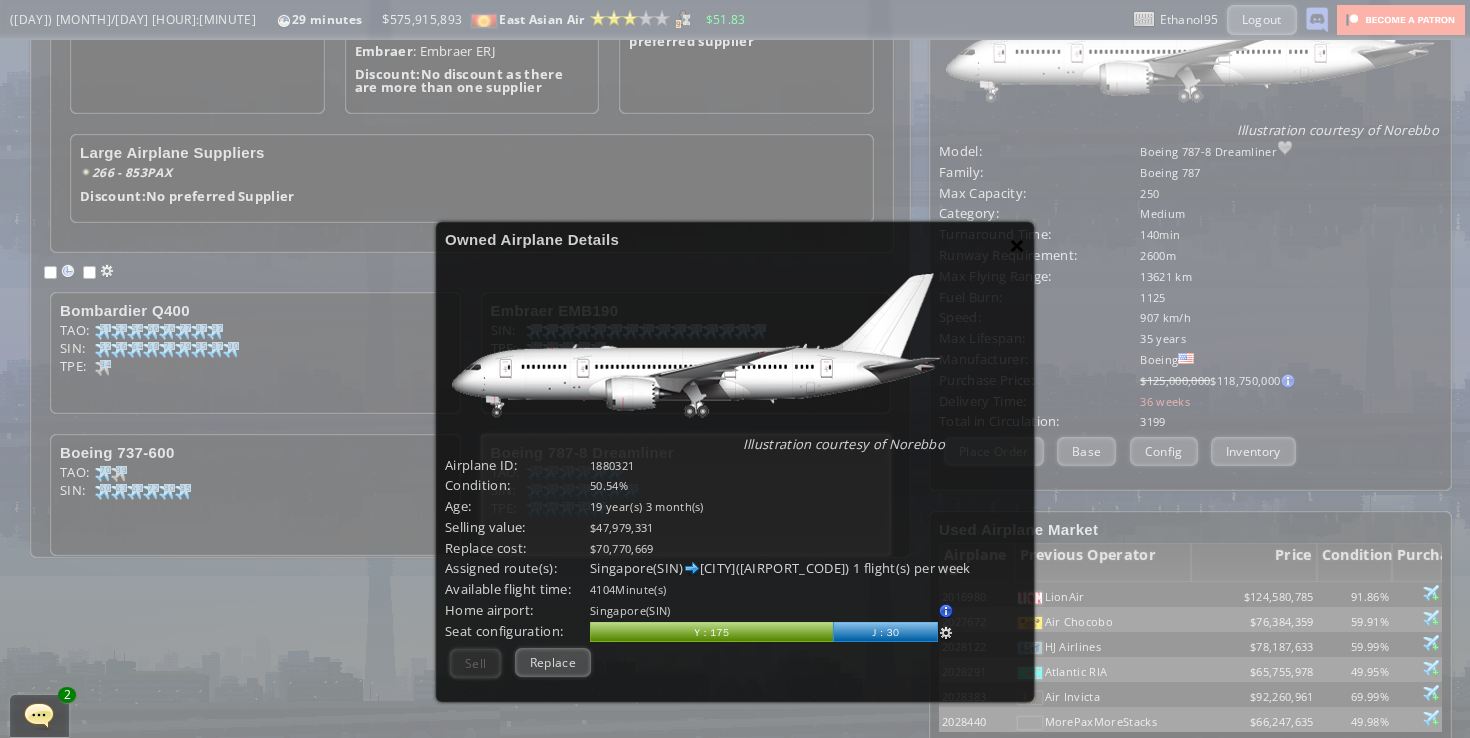 click on "×" at bounding box center [1017, 245] 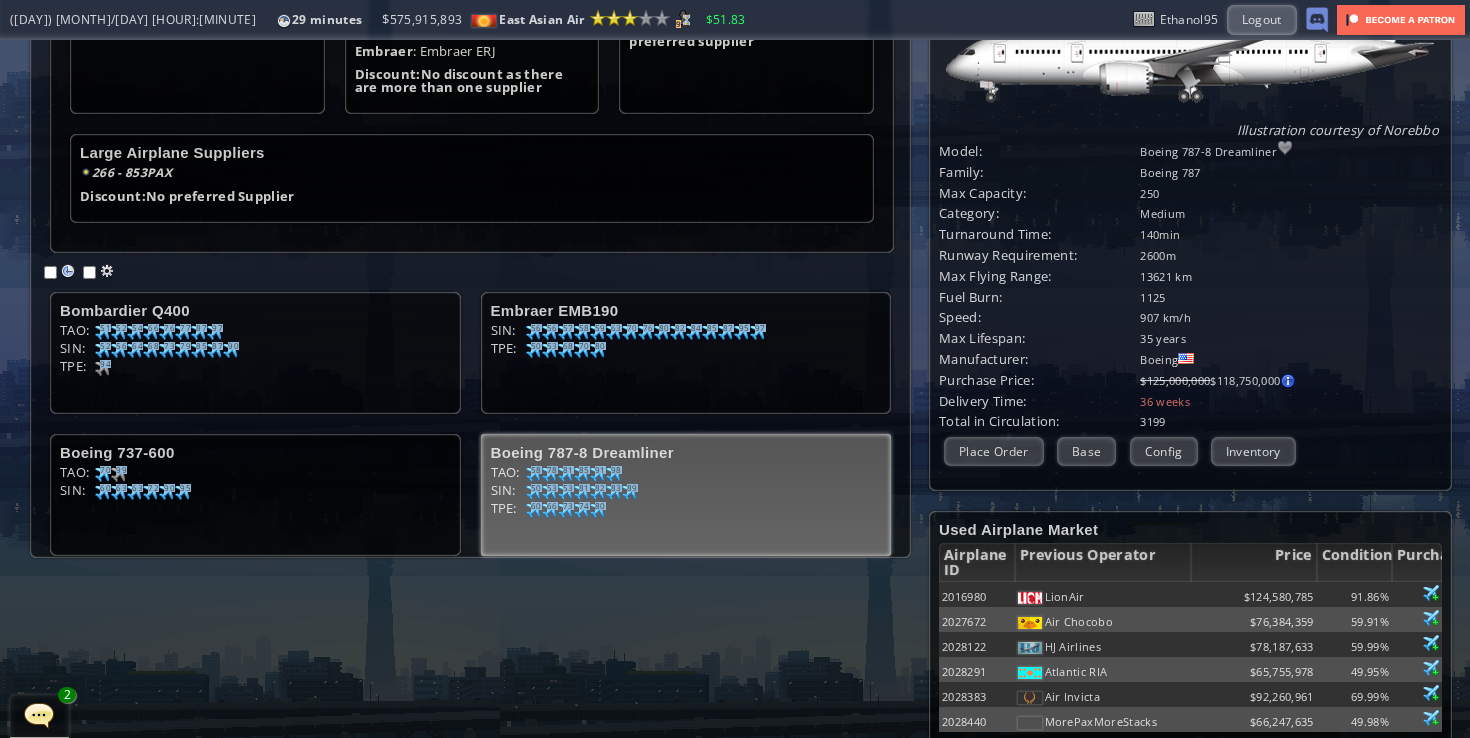 scroll, scrollTop: 367, scrollLeft: 0, axis: vertical 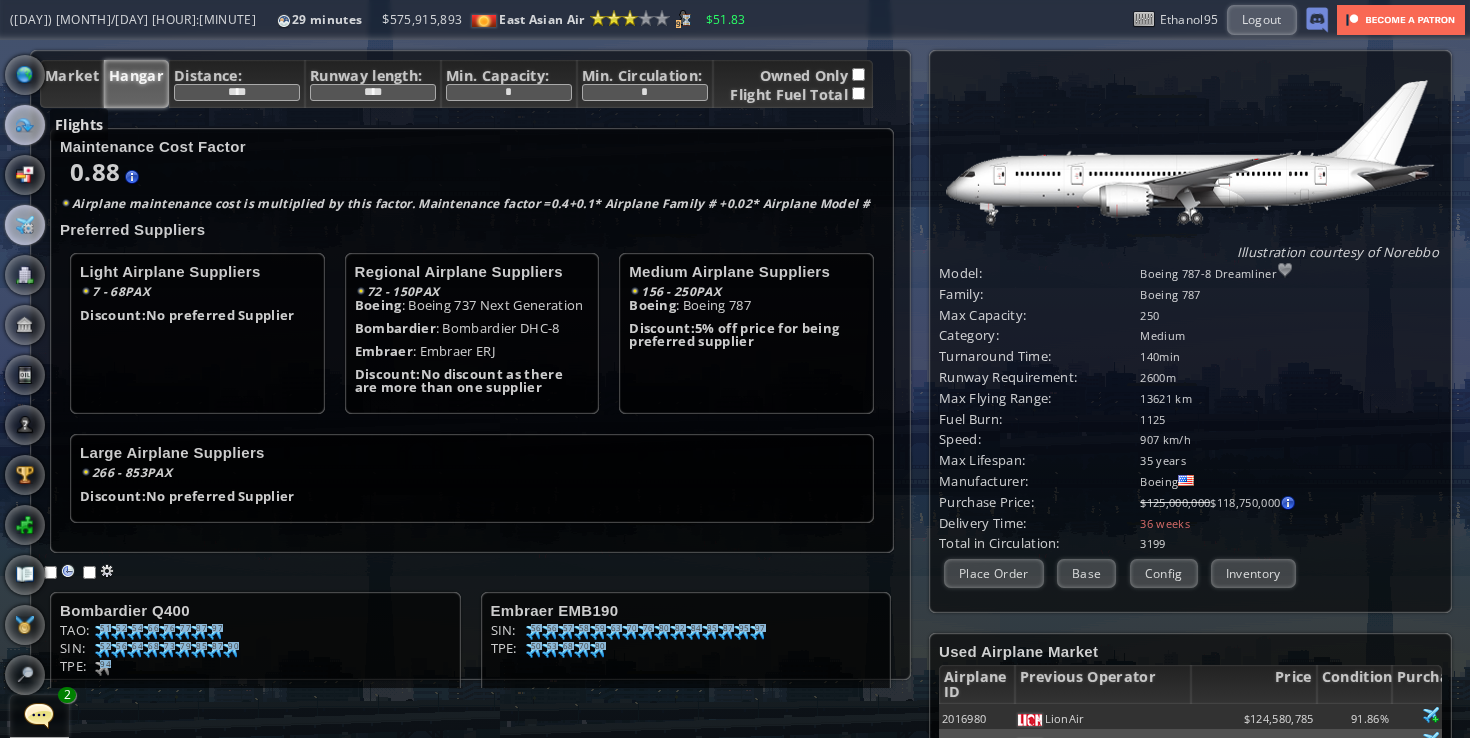click at bounding box center (25, 125) 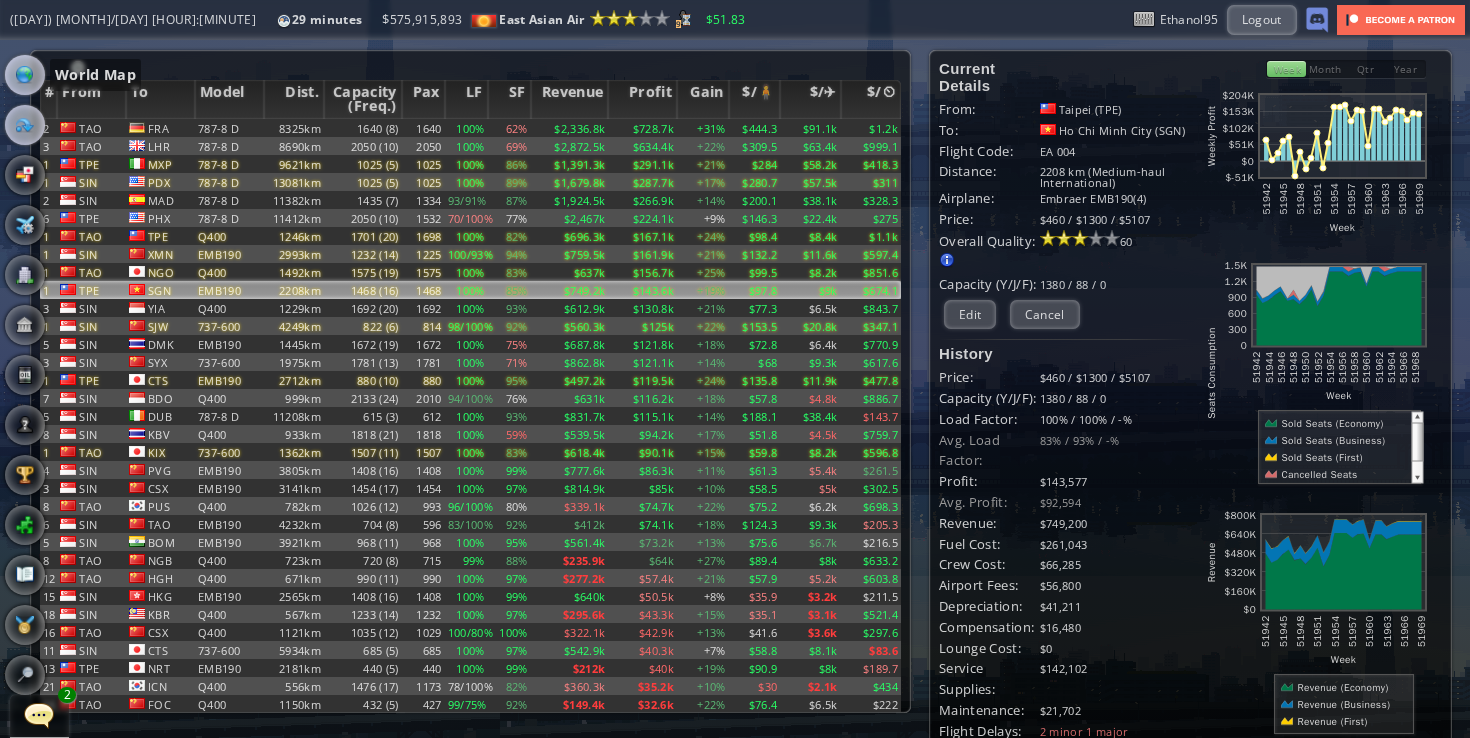 click at bounding box center [25, 75] 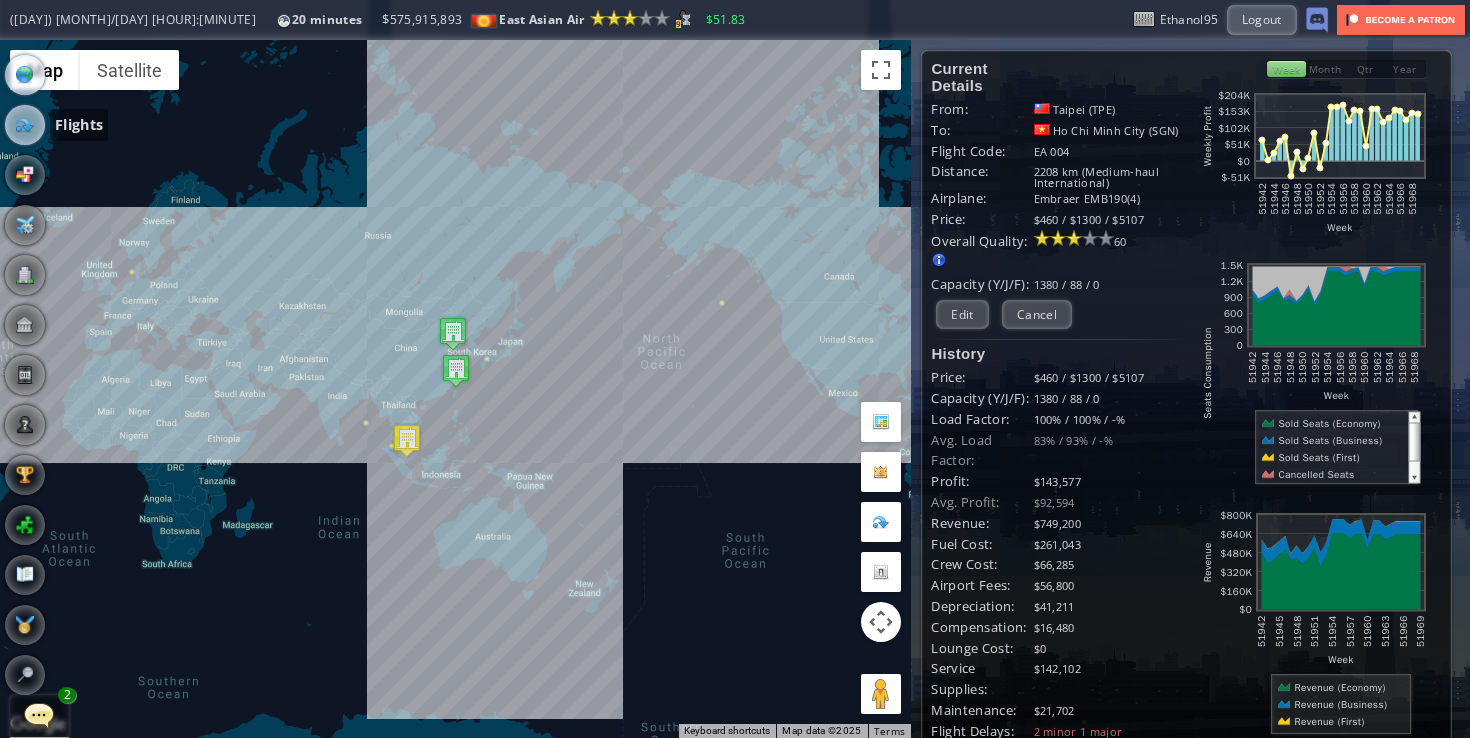 click at bounding box center (25, 125) 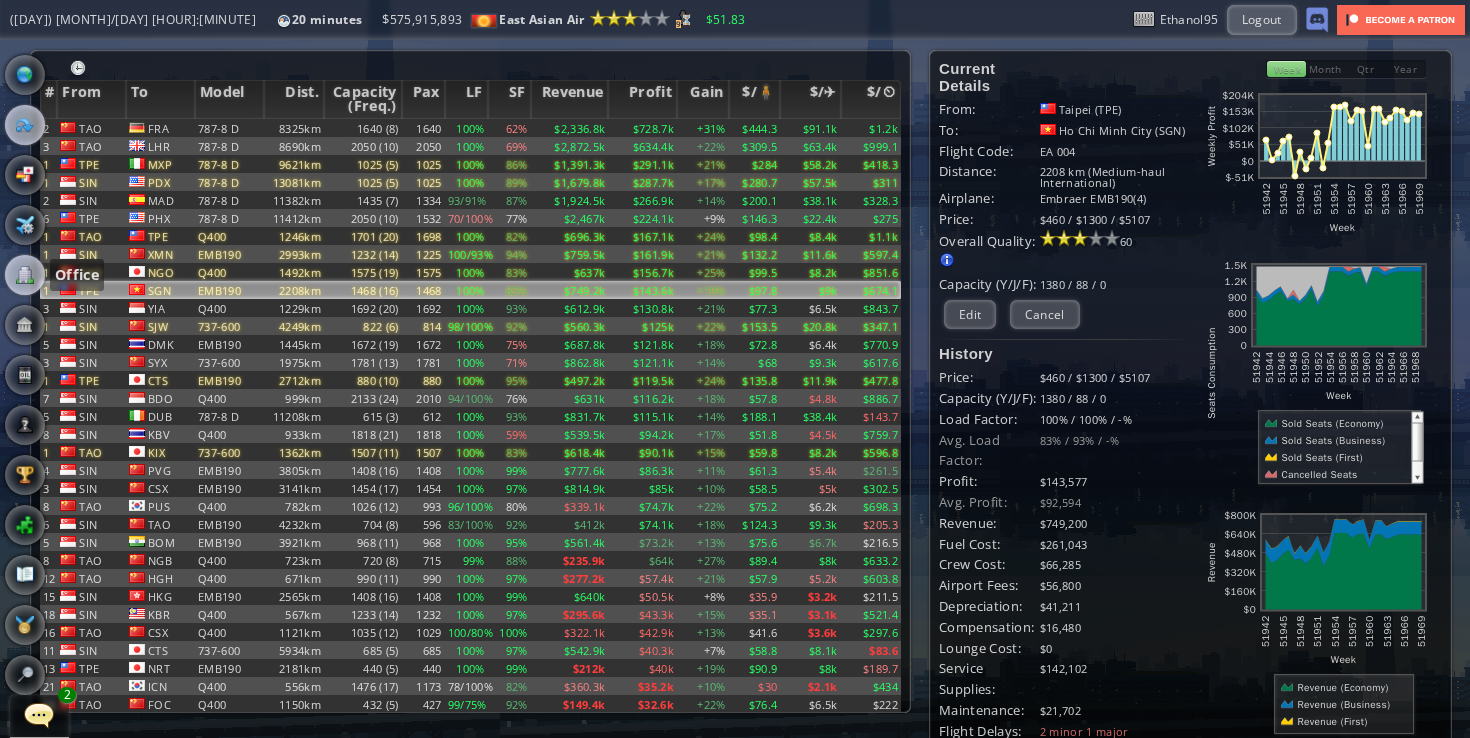 click at bounding box center [25, 275] 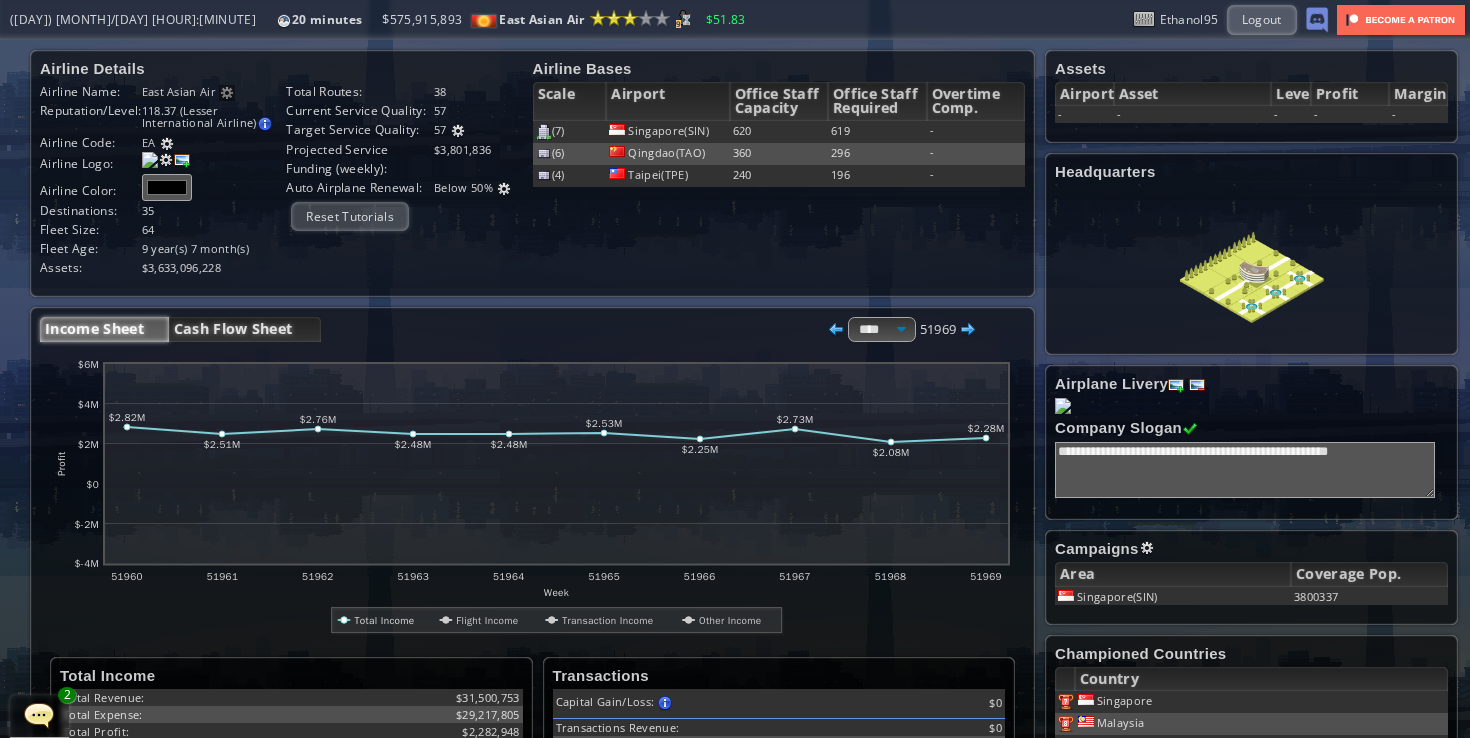 click on "Cash Flow Sheet" at bounding box center (245, 329) 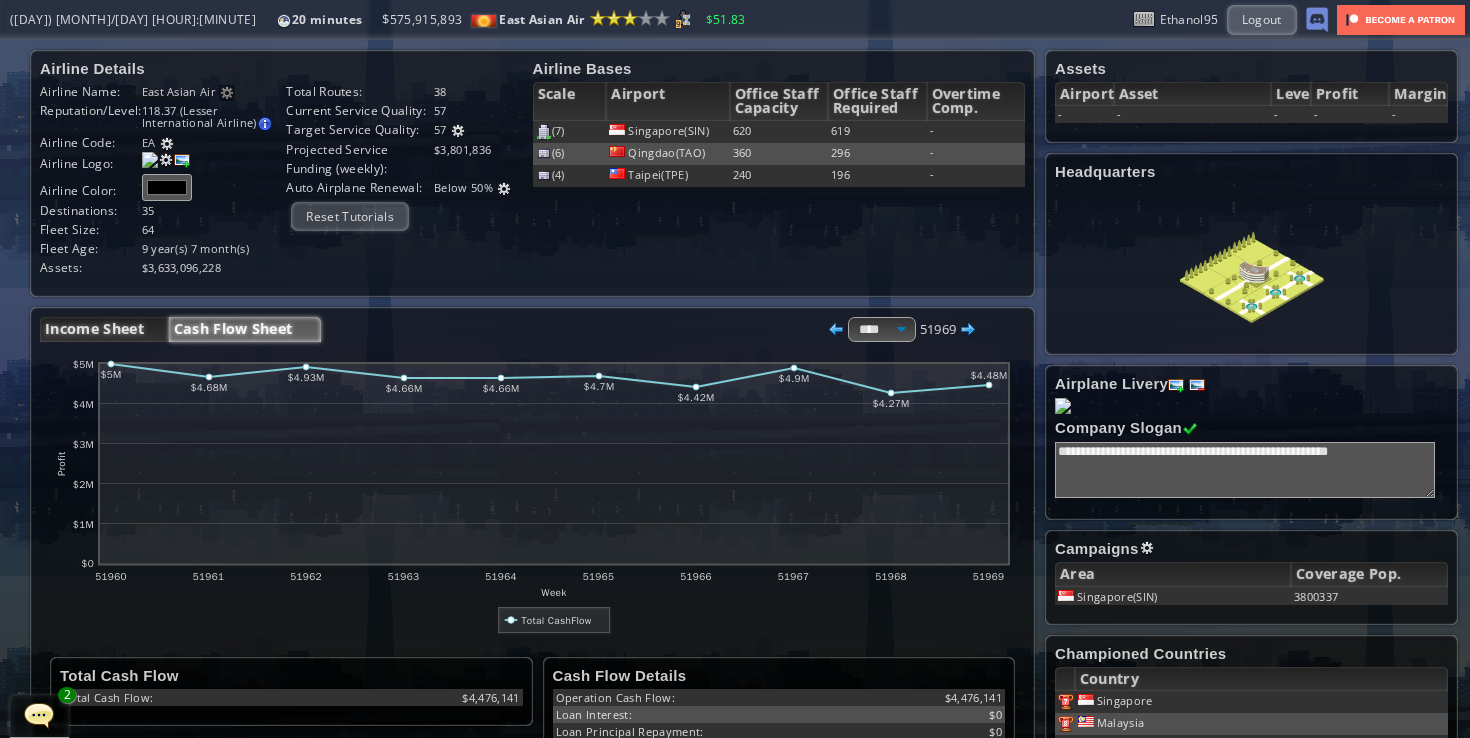 click on "Income Sheet" at bounding box center [104, 329] 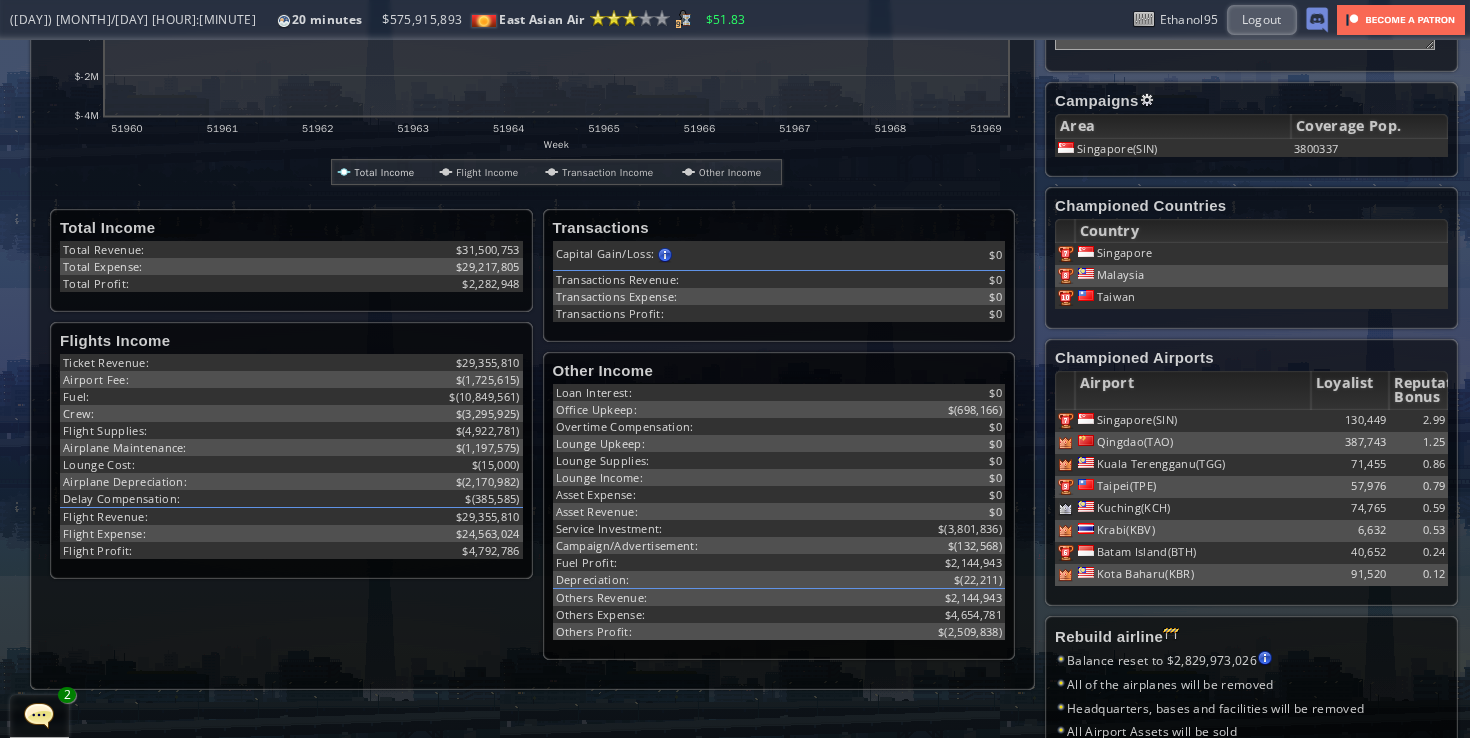 scroll, scrollTop: 581, scrollLeft: 0, axis: vertical 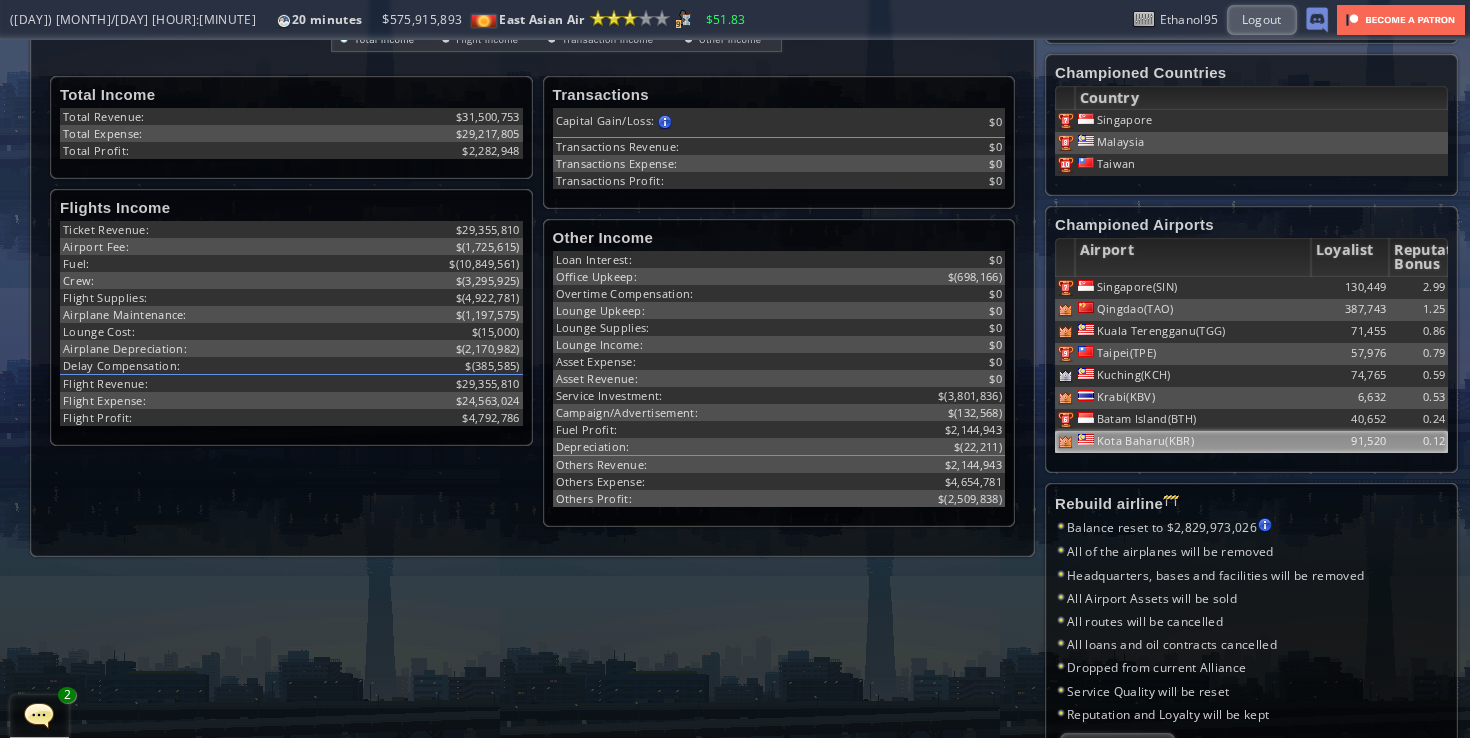 click on "Kota Baharu(KBR)" at bounding box center (1193, 288) 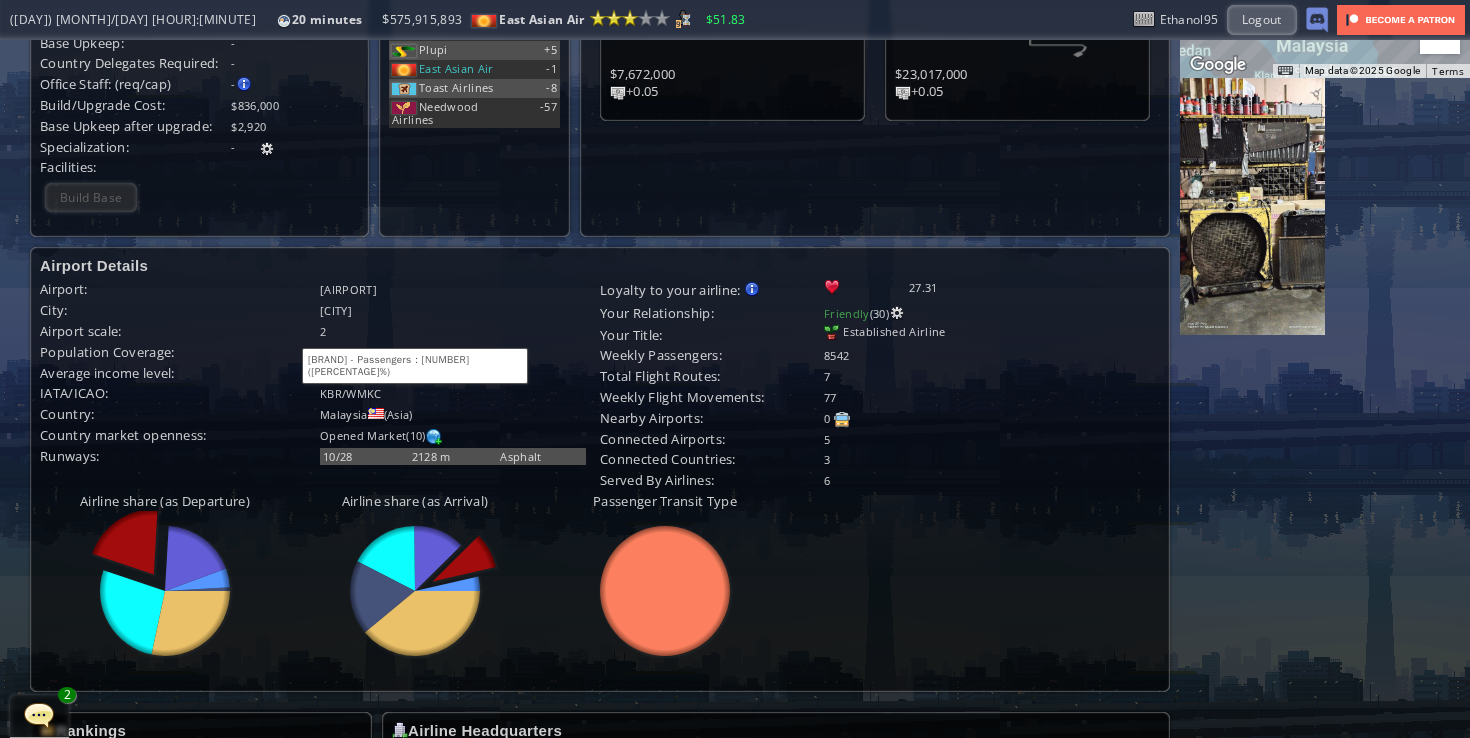 scroll, scrollTop: 108, scrollLeft: 0, axis: vertical 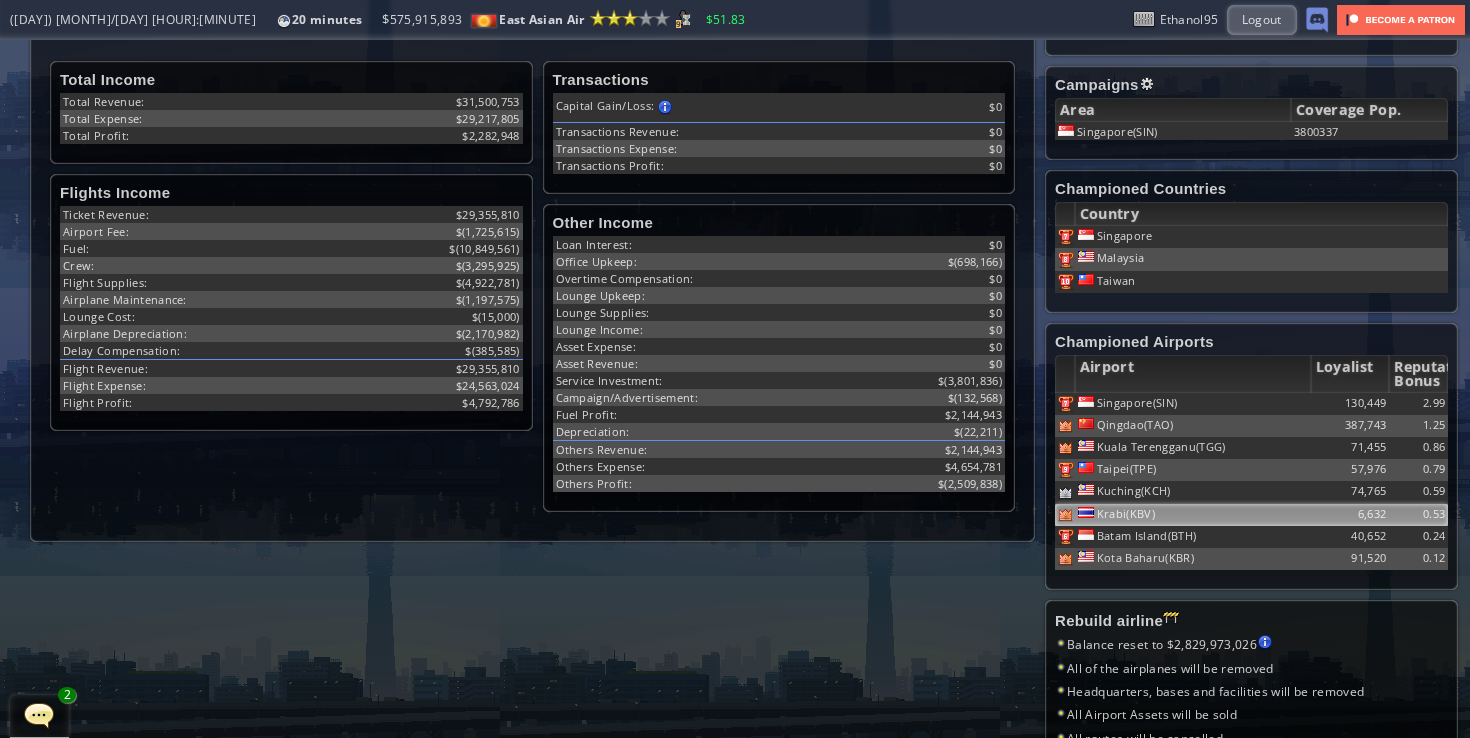click on "Krabi(KBV)" at bounding box center [1193, 404] 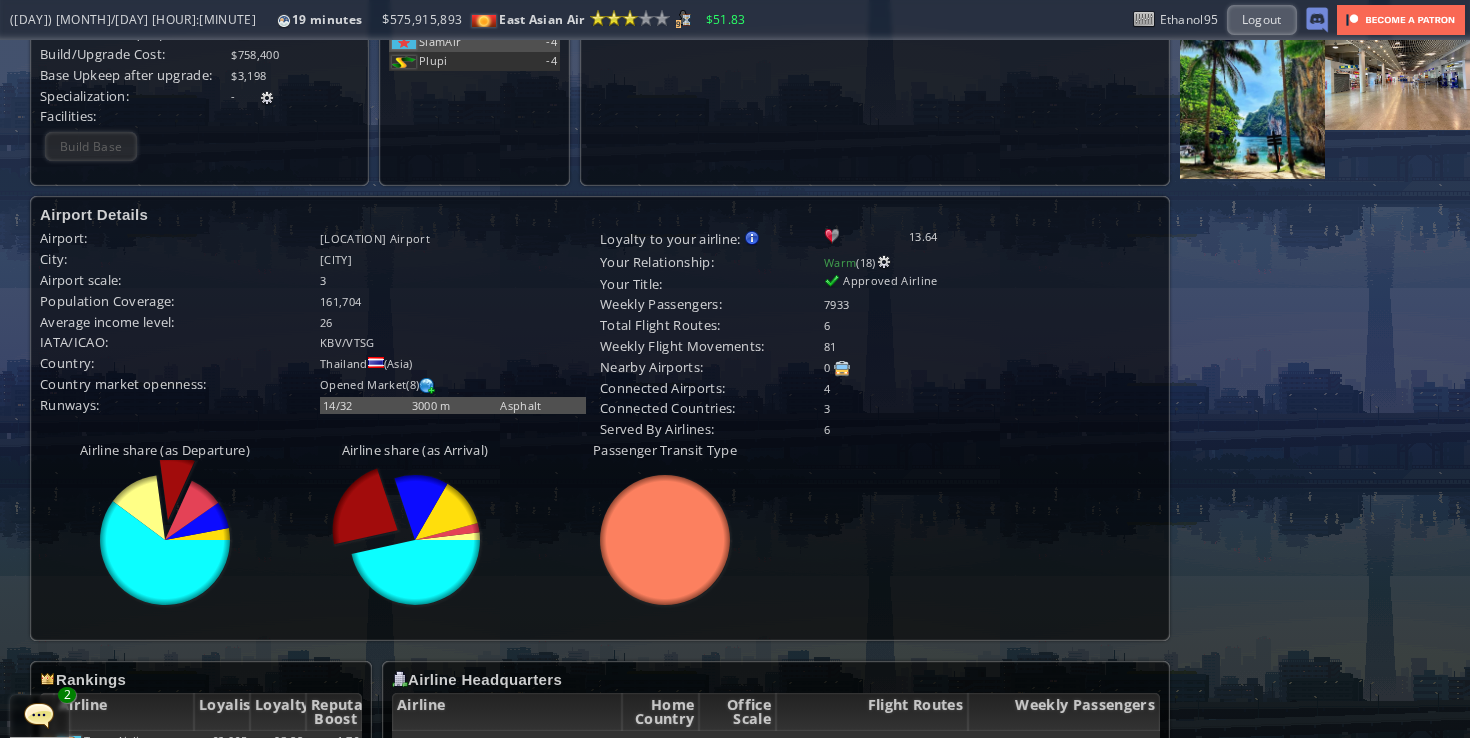 scroll, scrollTop: 534, scrollLeft: 0, axis: vertical 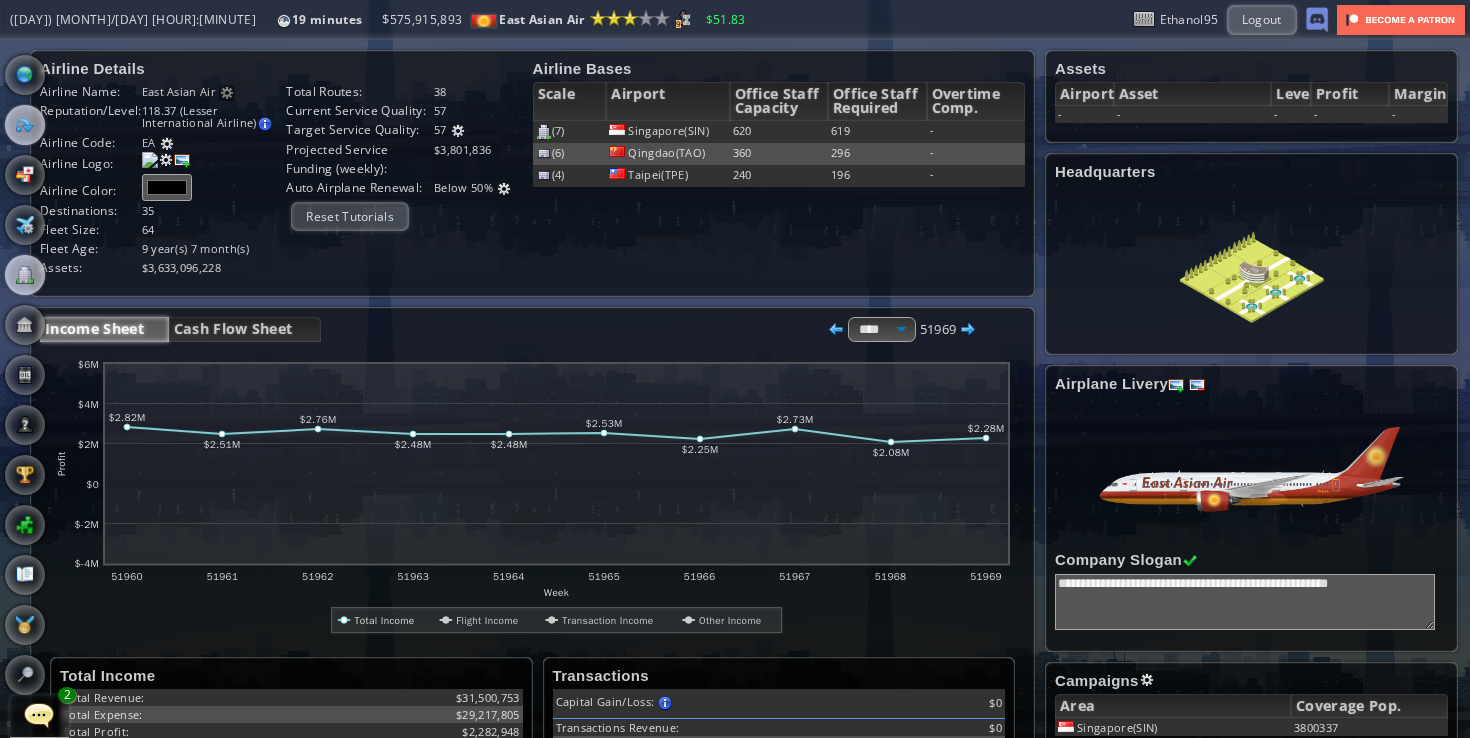 click at bounding box center (25, 125) 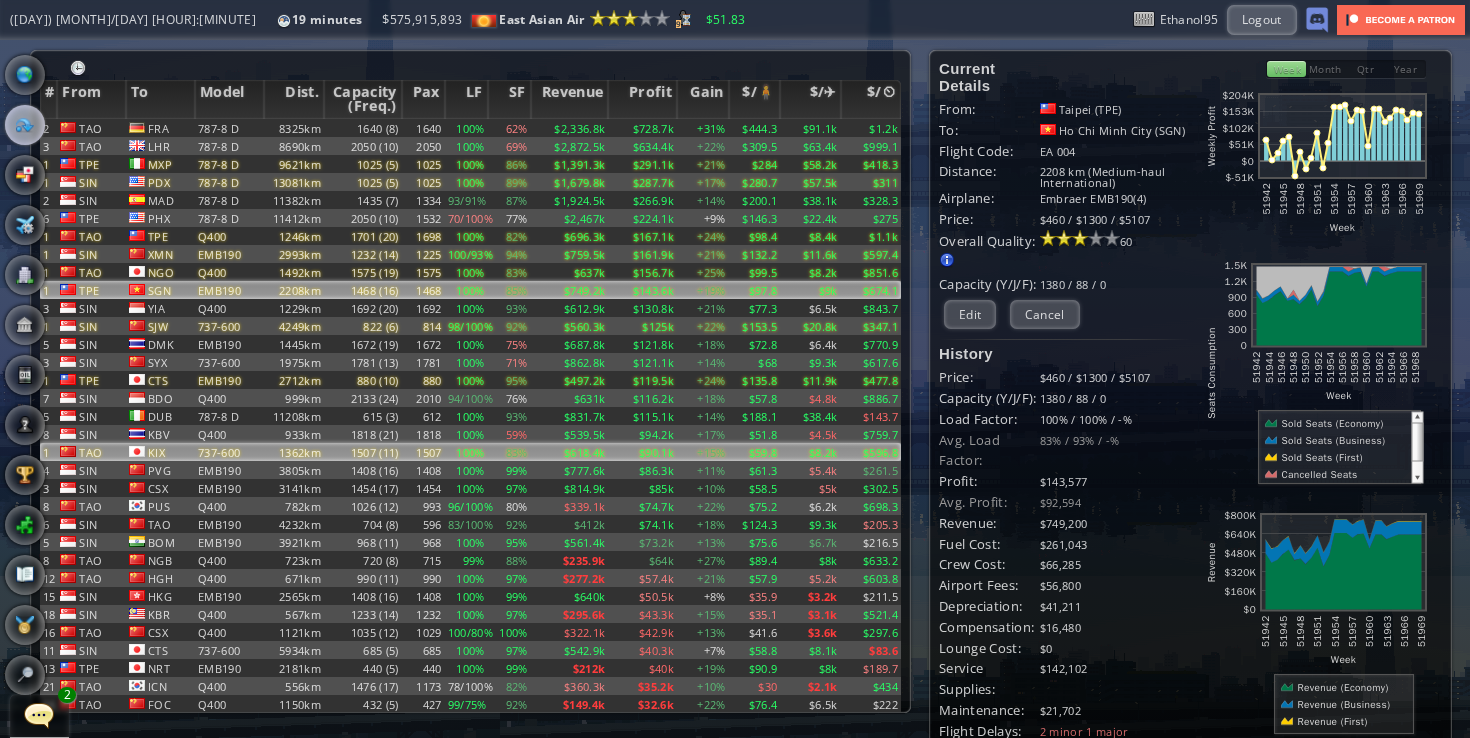 click on "1362km" at bounding box center [294, 128] 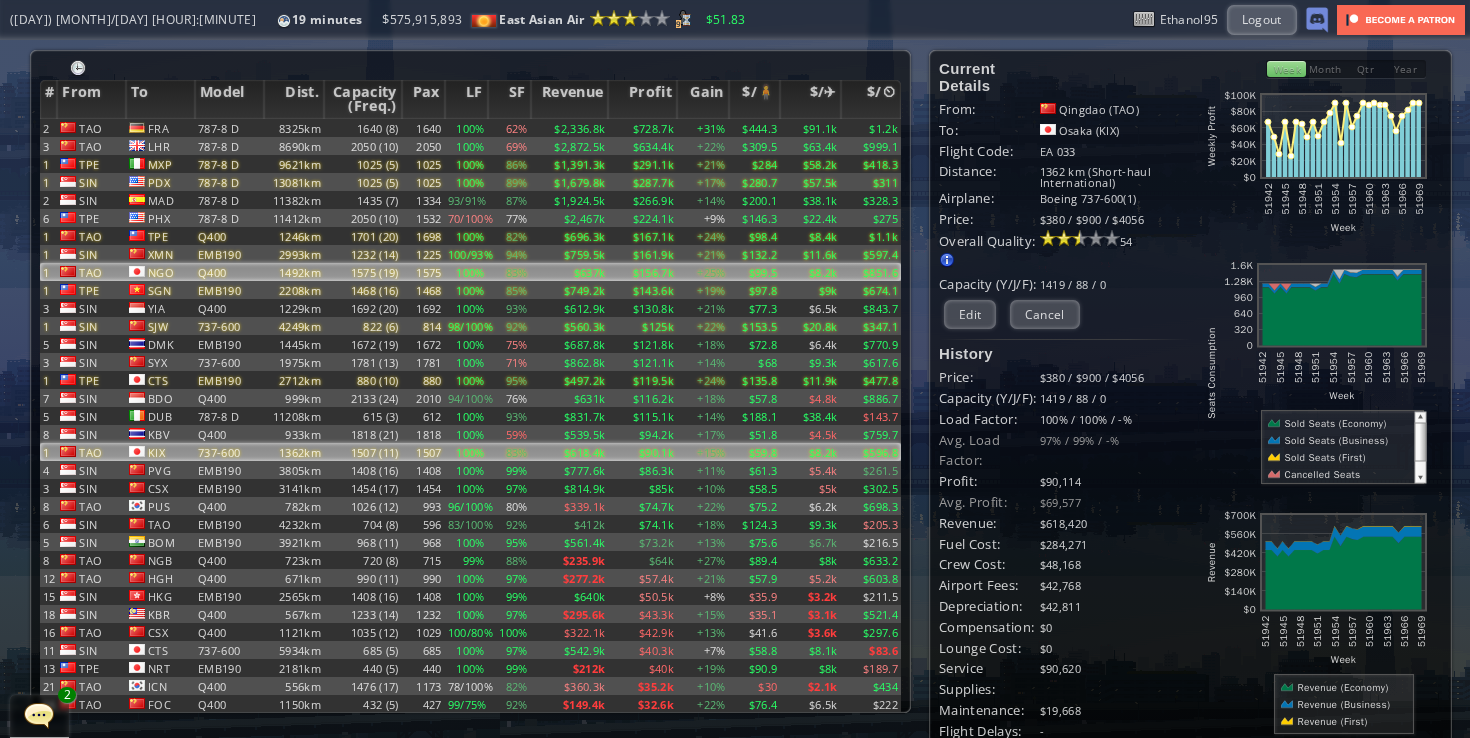 scroll, scrollTop: 91, scrollLeft: 0, axis: vertical 